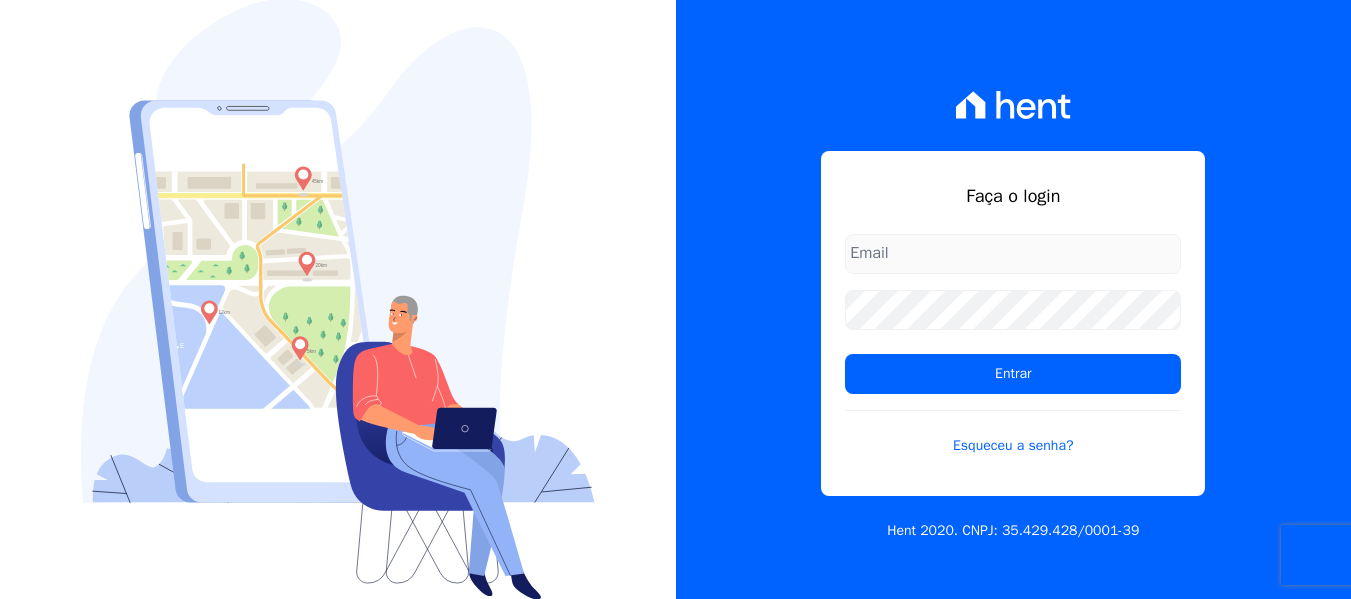 scroll, scrollTop: 0, scrollLeft: 0, axis: both 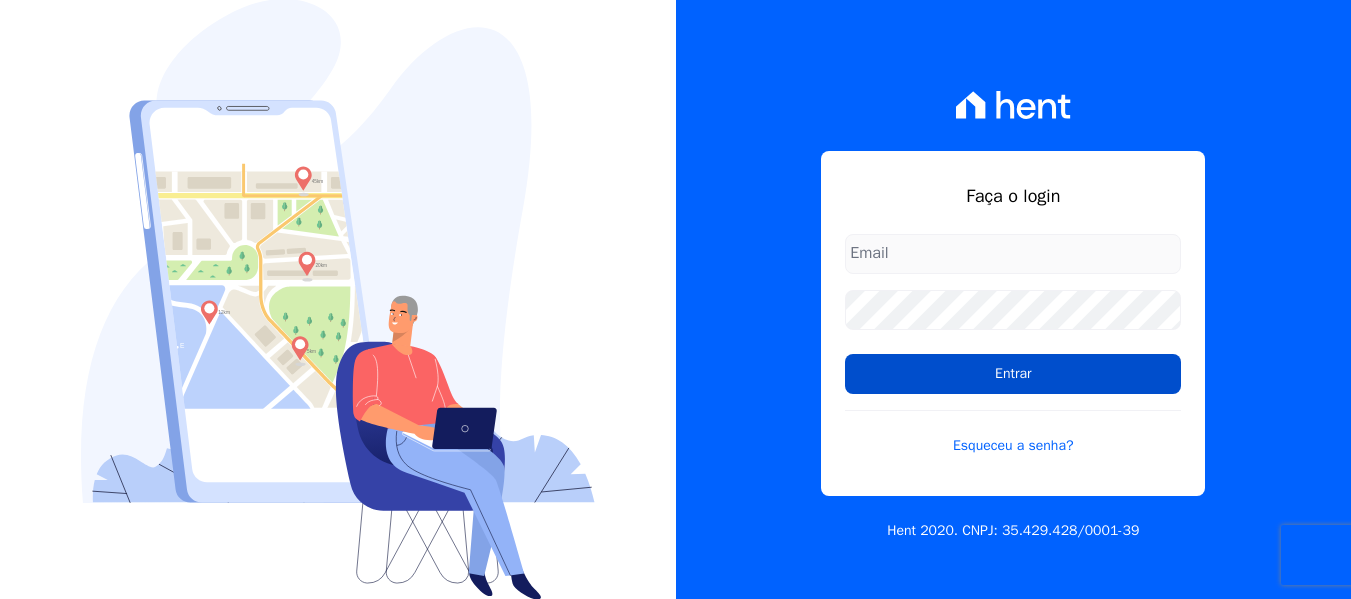 type on "contato@[EMAIL]" 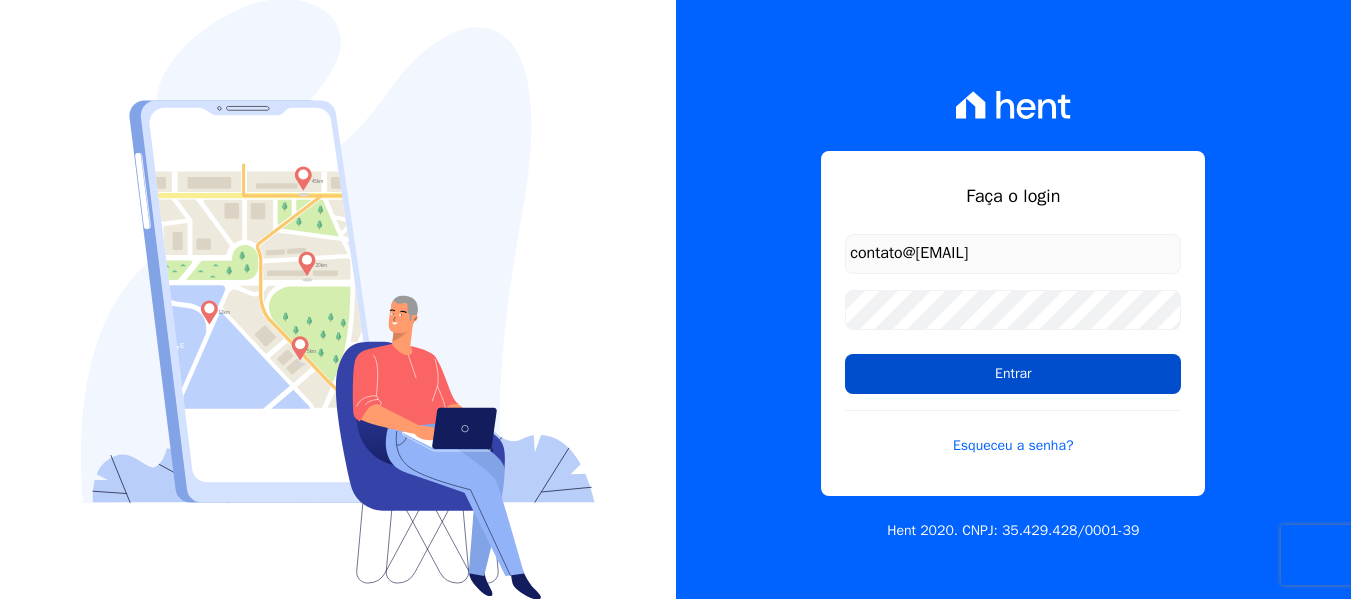 click on "Entrar" at bounding box center (1013, 374) 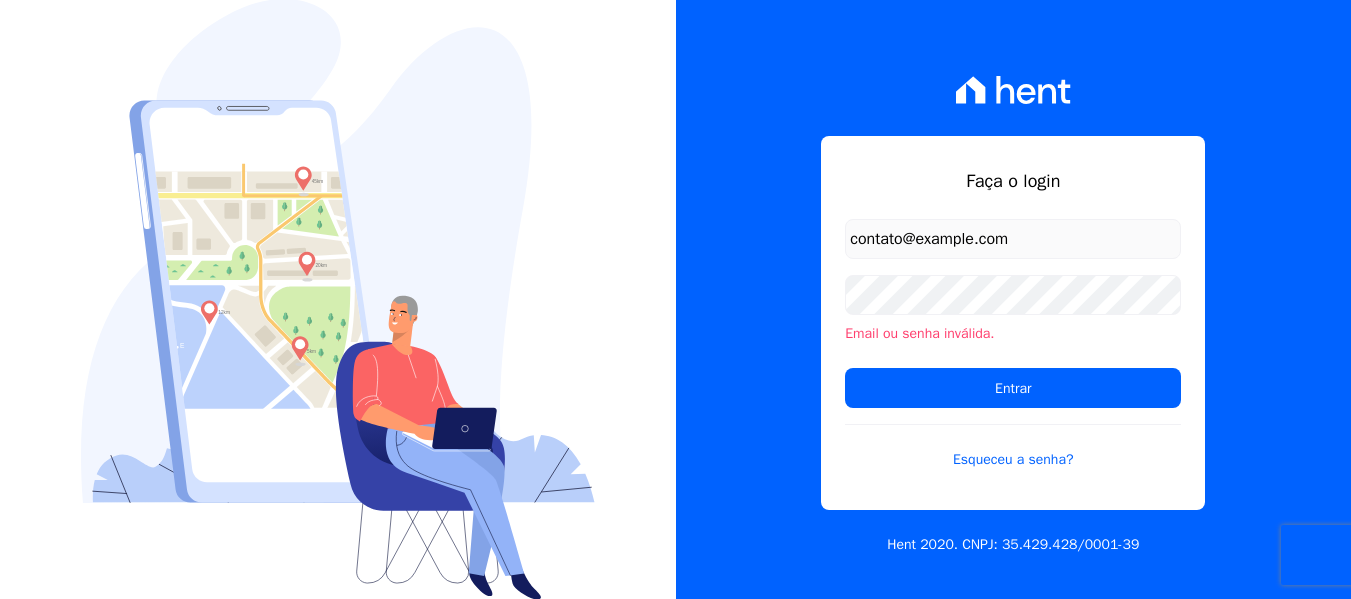 scroll, scrollTop: 0, scrollLeft: 0, axis: both 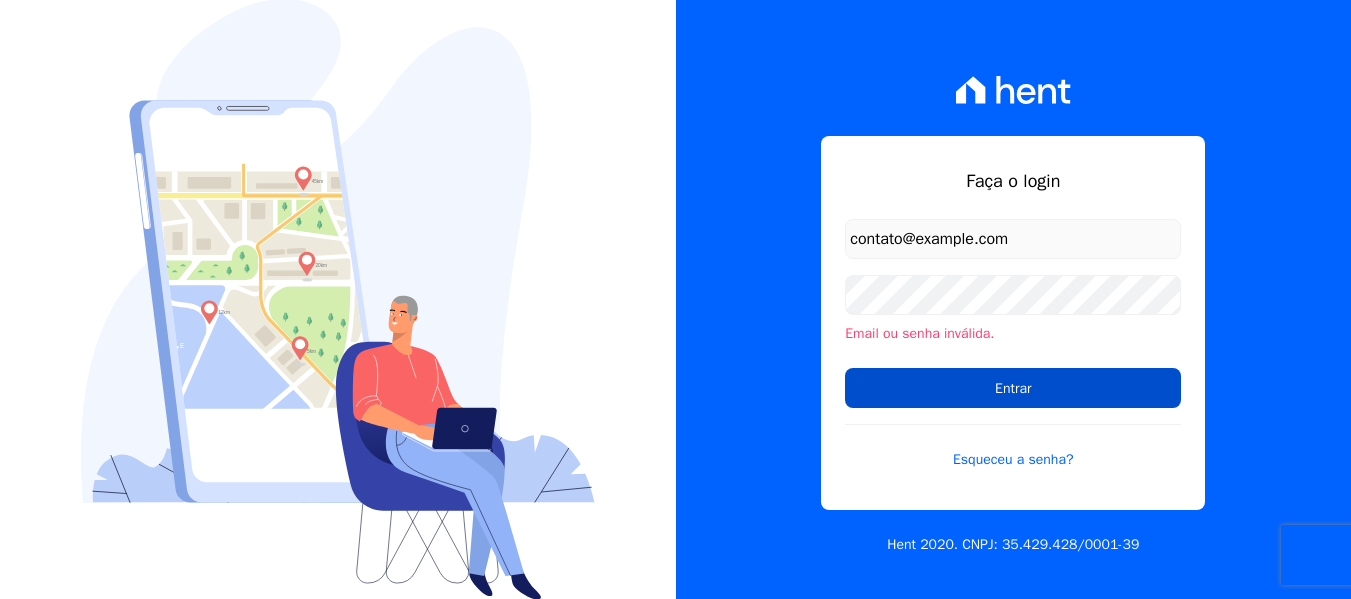 click on "Entrar" at bounding box center (1013, 388) 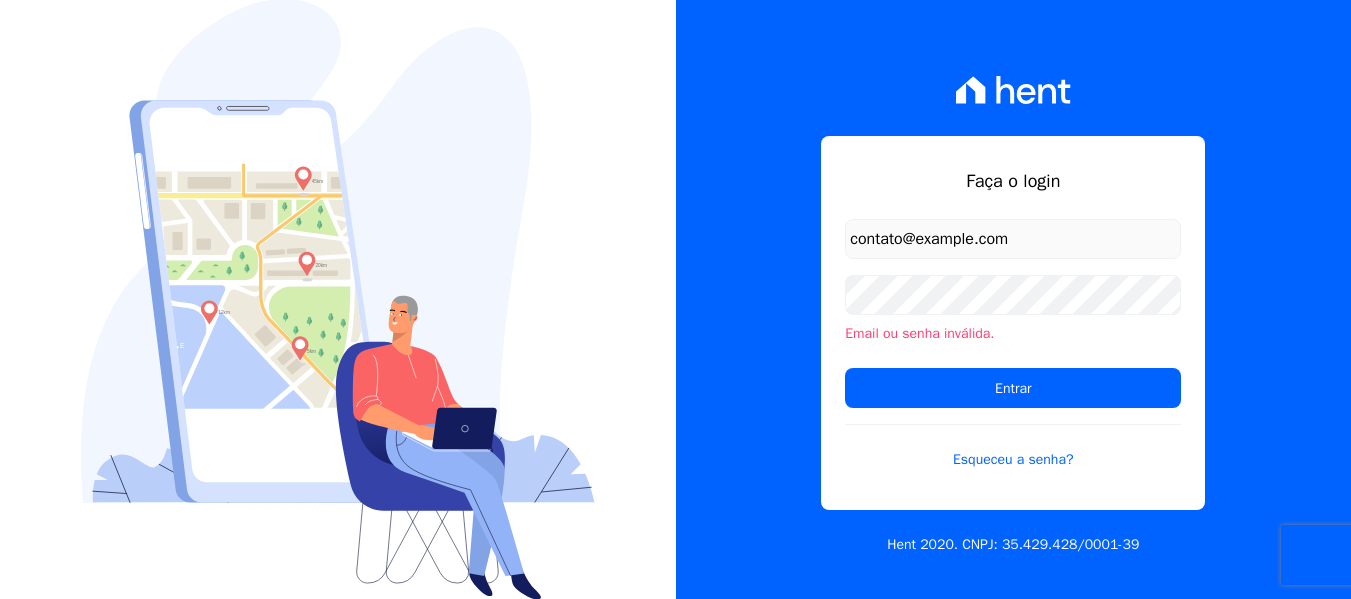 scroll, scrollTop: 0, scrollLeft: 0, axis: both 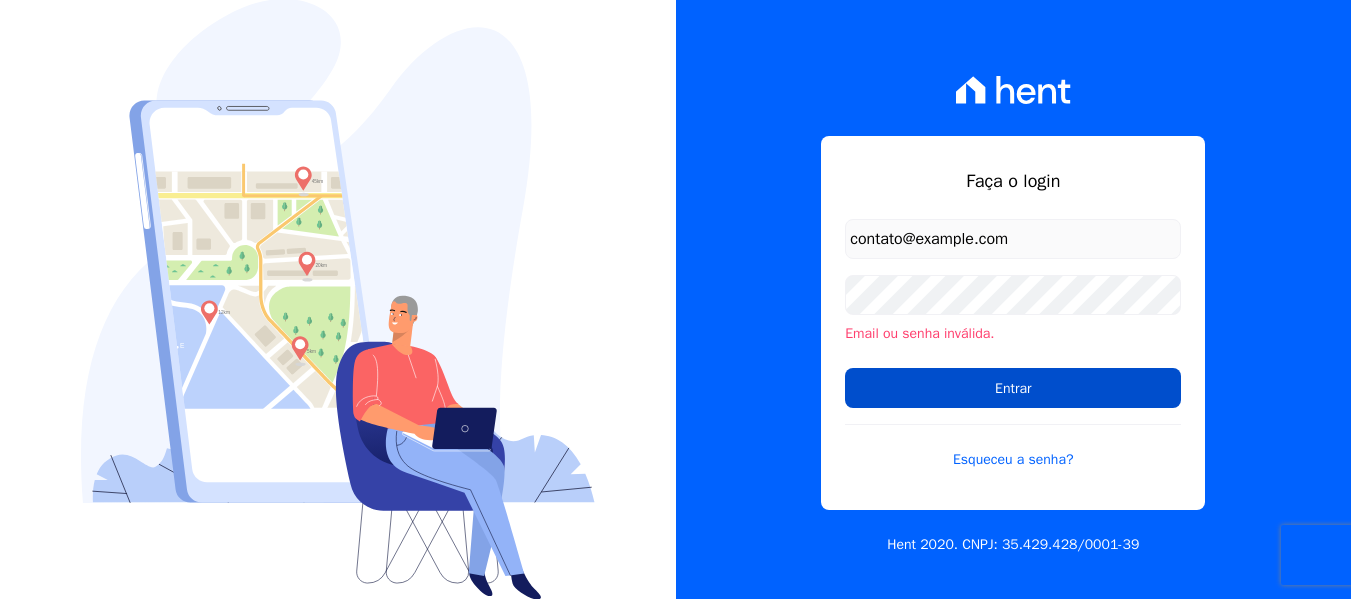 click on "Entrar" at bounding box center [1013, 388] 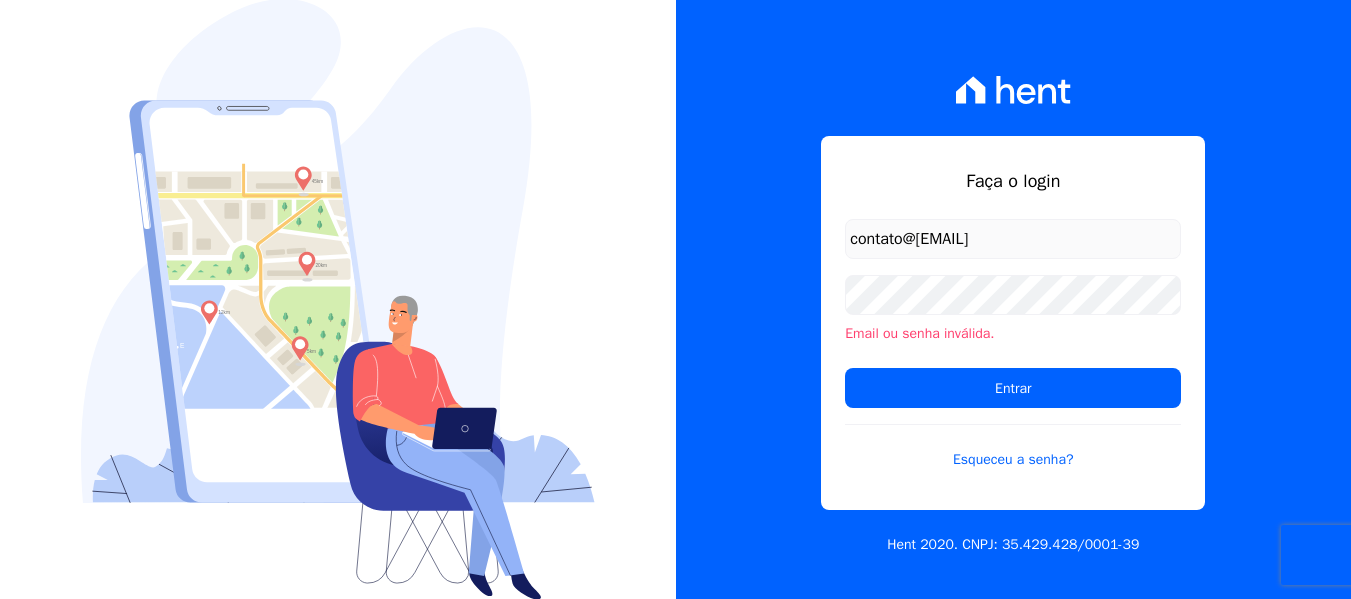 scroll, scrollTop: 0, scrollLeft: 0, axis: both 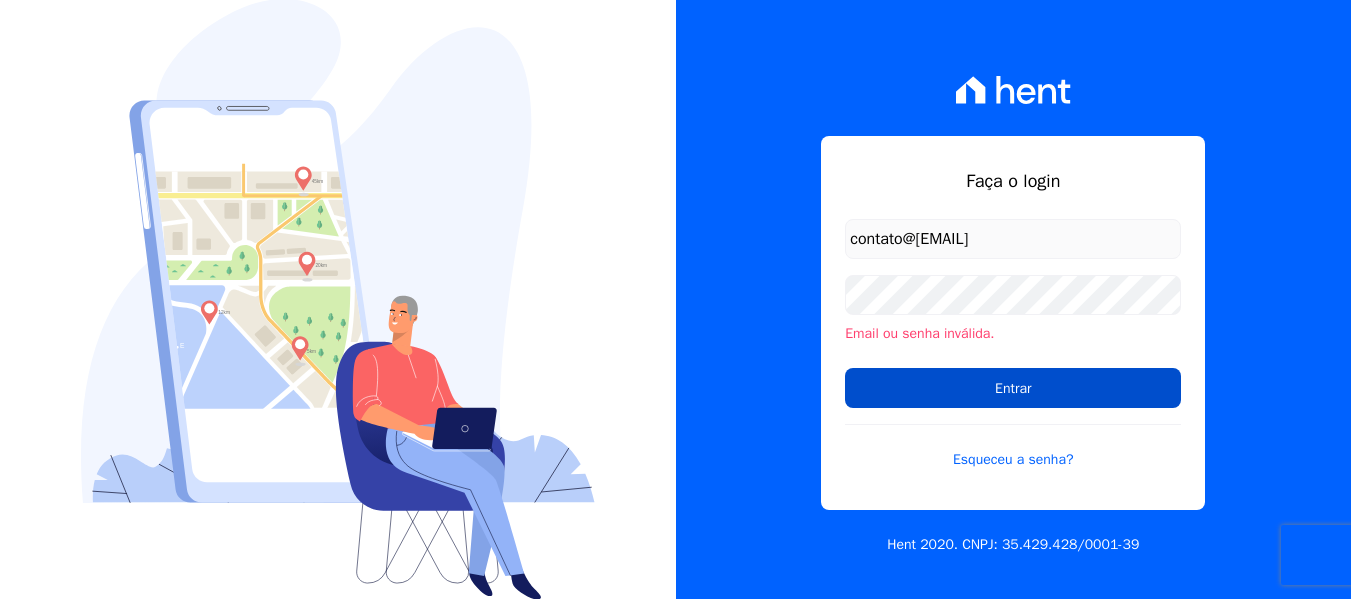click on "Entrar" at bounding box center [1013, 388] 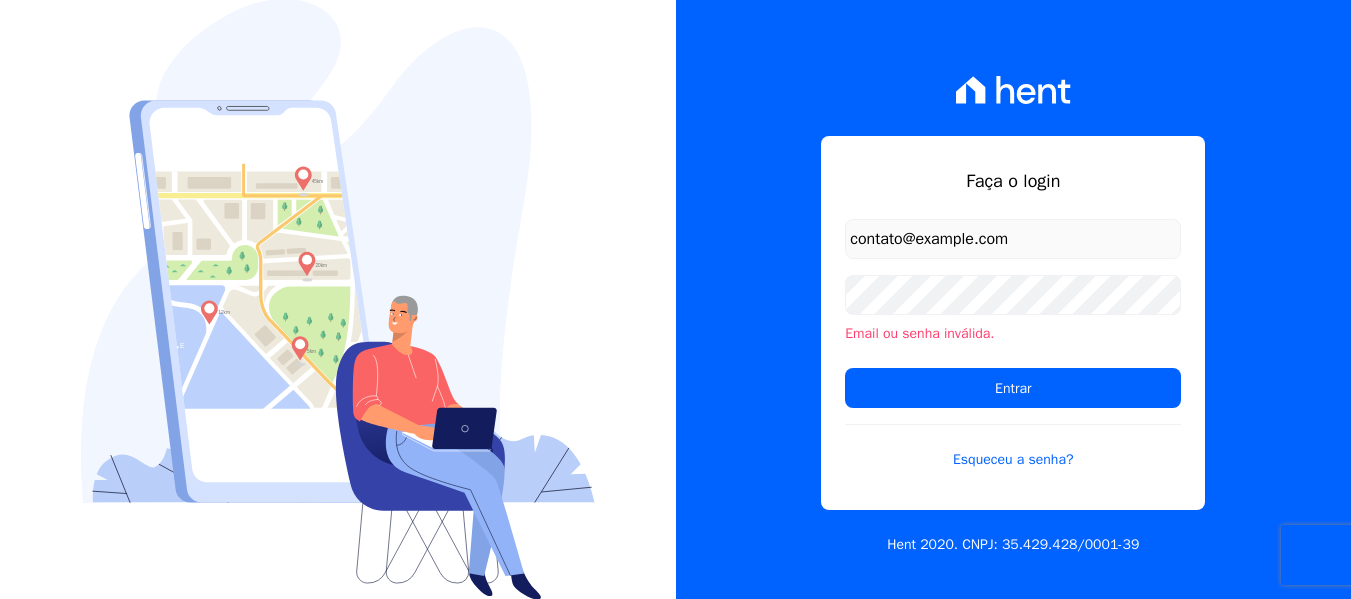 scroll, scrollTop: 0, scrollLeft: 0, axis: both 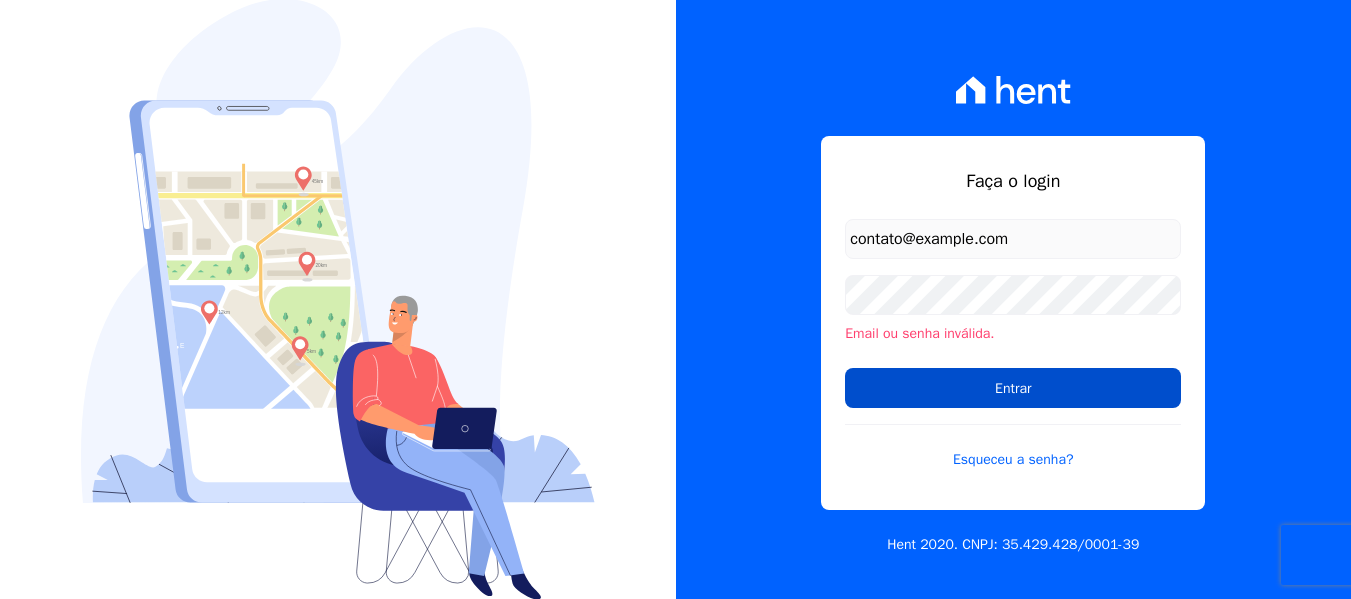 click on "Entrar" at bounding box center (1013, 388) 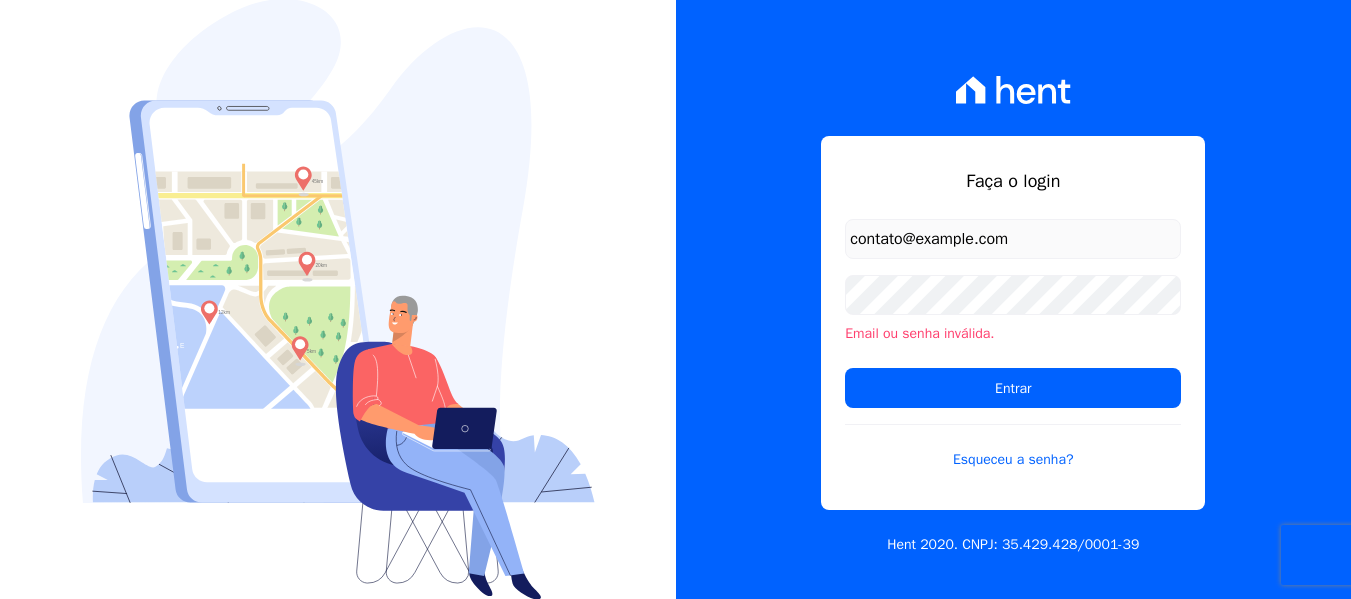scroll, scrollTop: 0, scrollLeft: 0, axis: both 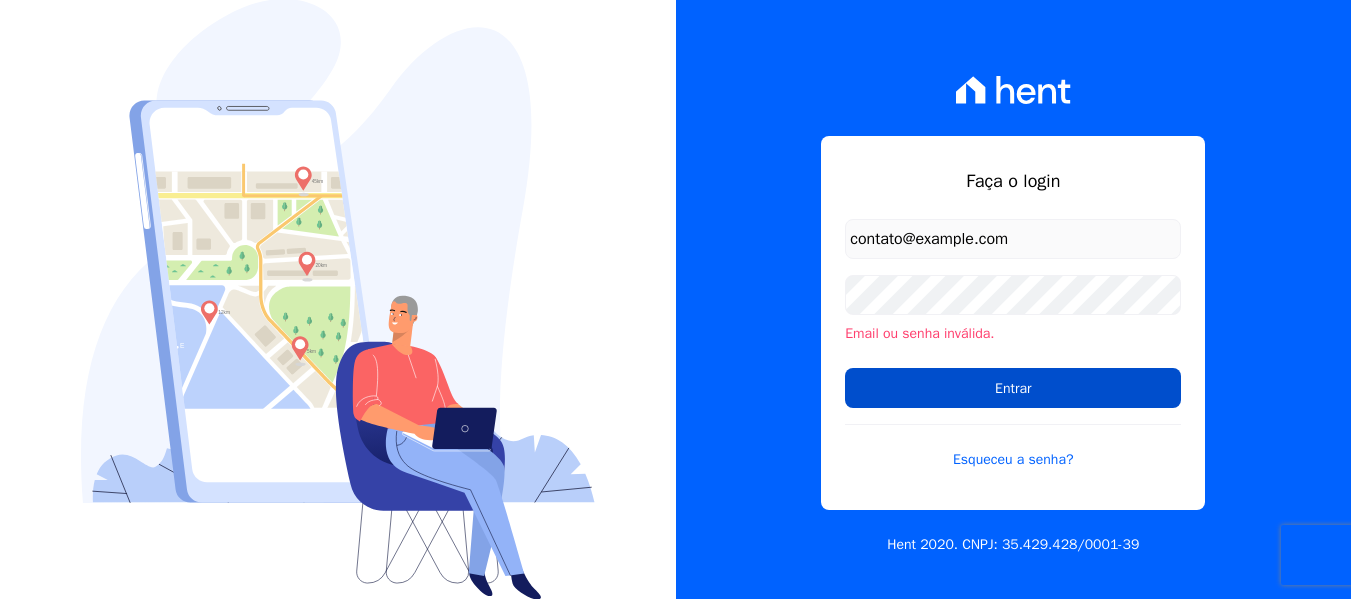 drag, startPoint x: 1016, startPoint y: 383, endPoint x: 1150, endPoint y: 399, distance: 134.95184 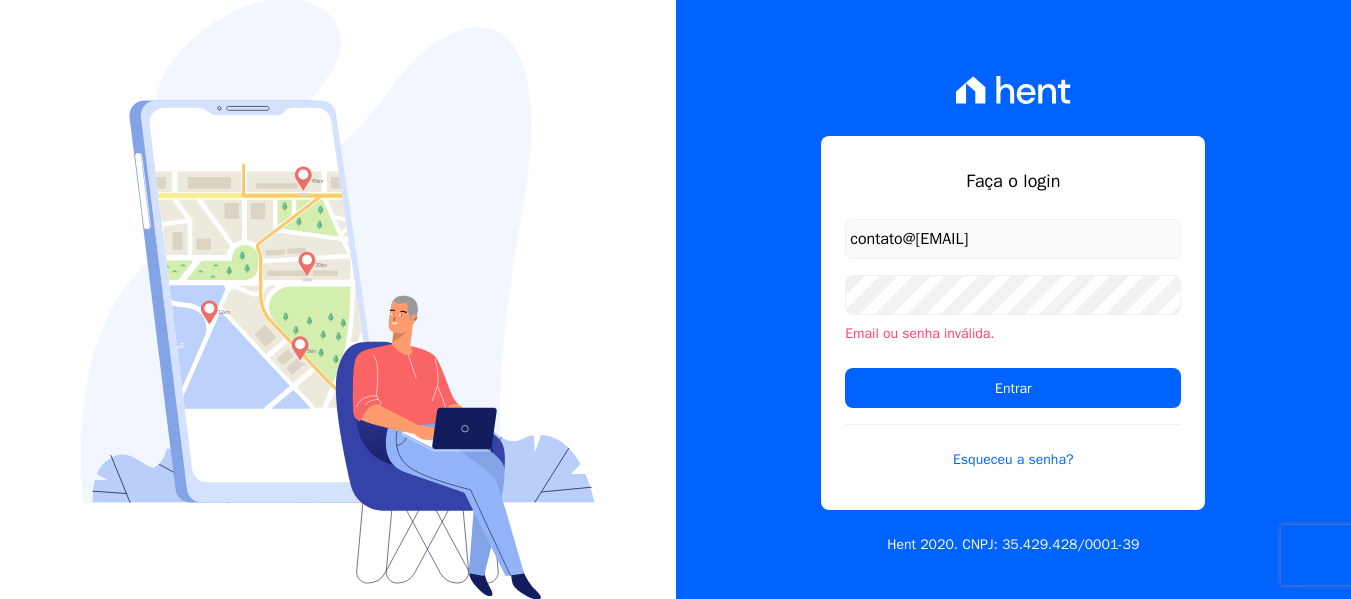 scroll, scrollTop: 0, scrollLeft: 0, axis: both 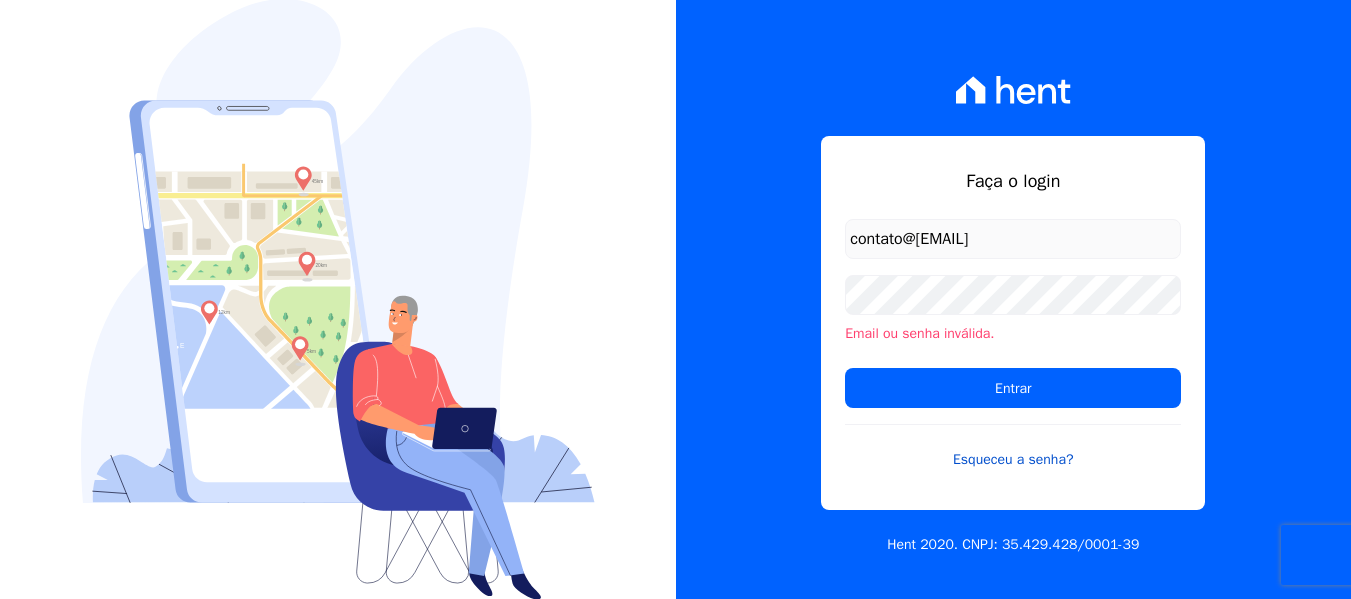 click on "Esqueceu a senha?" at bounding box center [1013, 447] 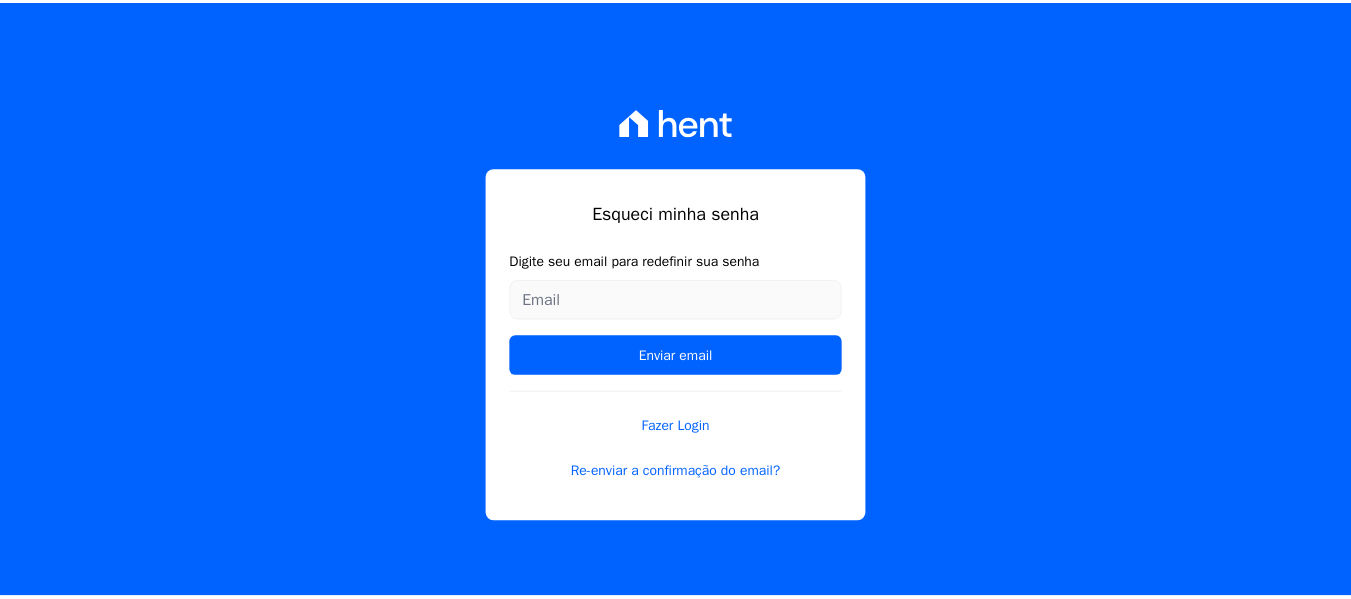 scroll, scrollTop: 0, scrollLeft: 0, axis: both 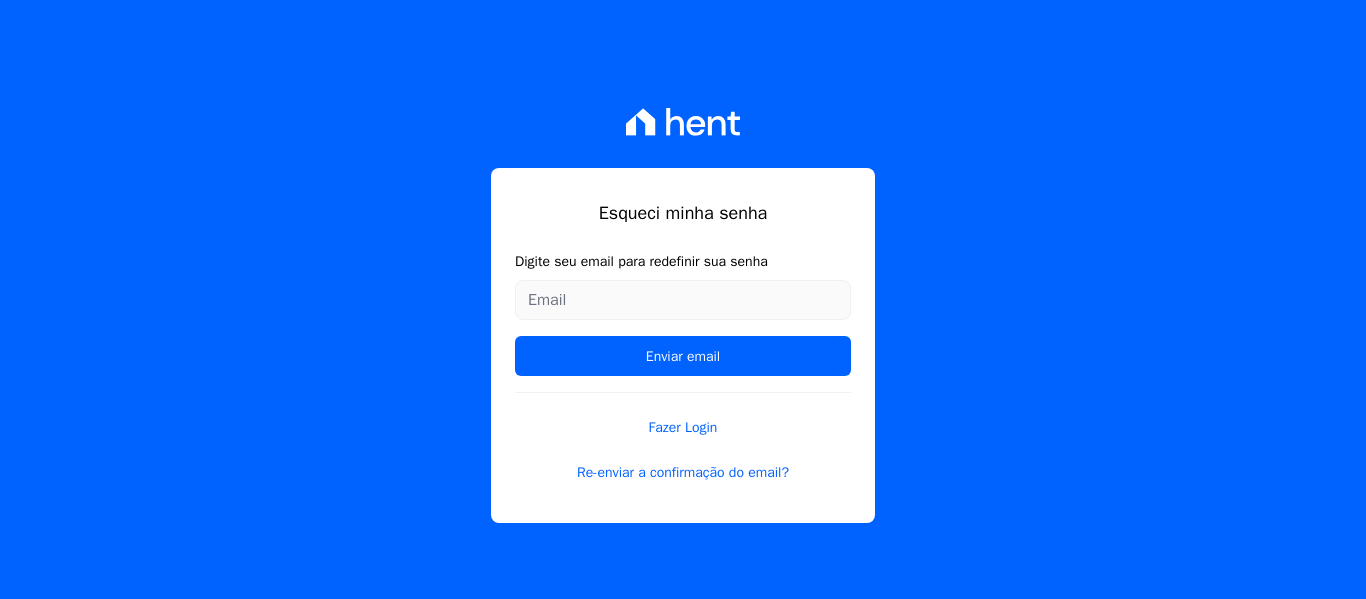 type on "contato@example.com" 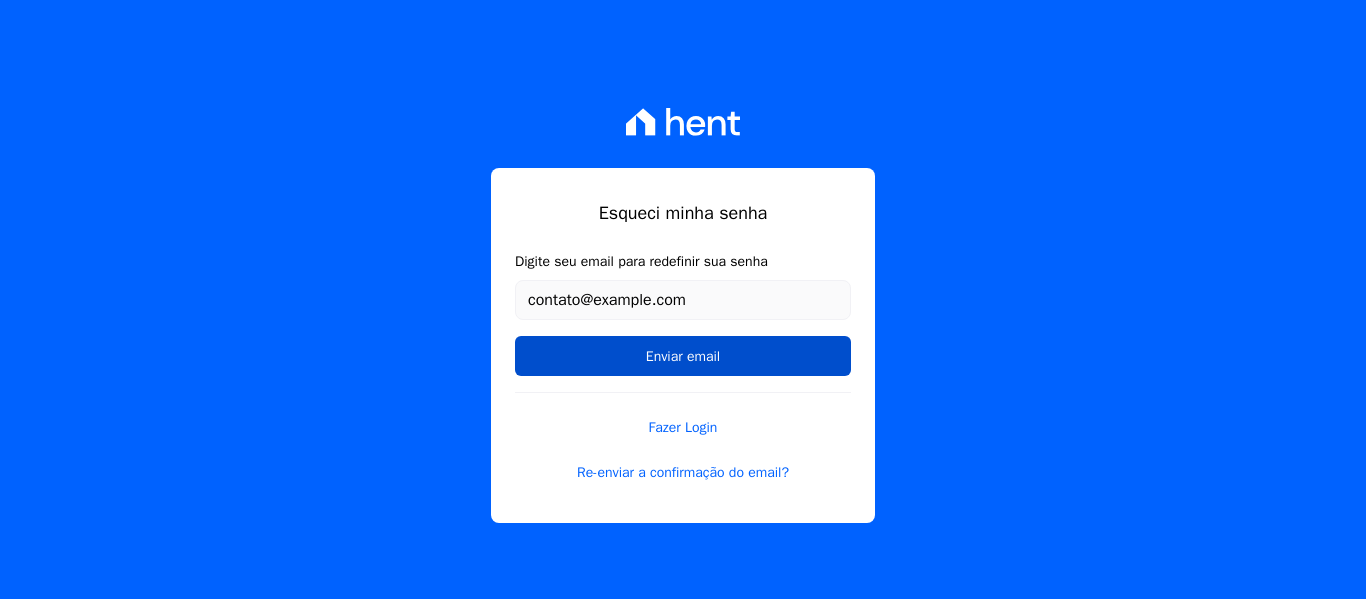 click on "Enviar email" at bounding box center (683, 356) 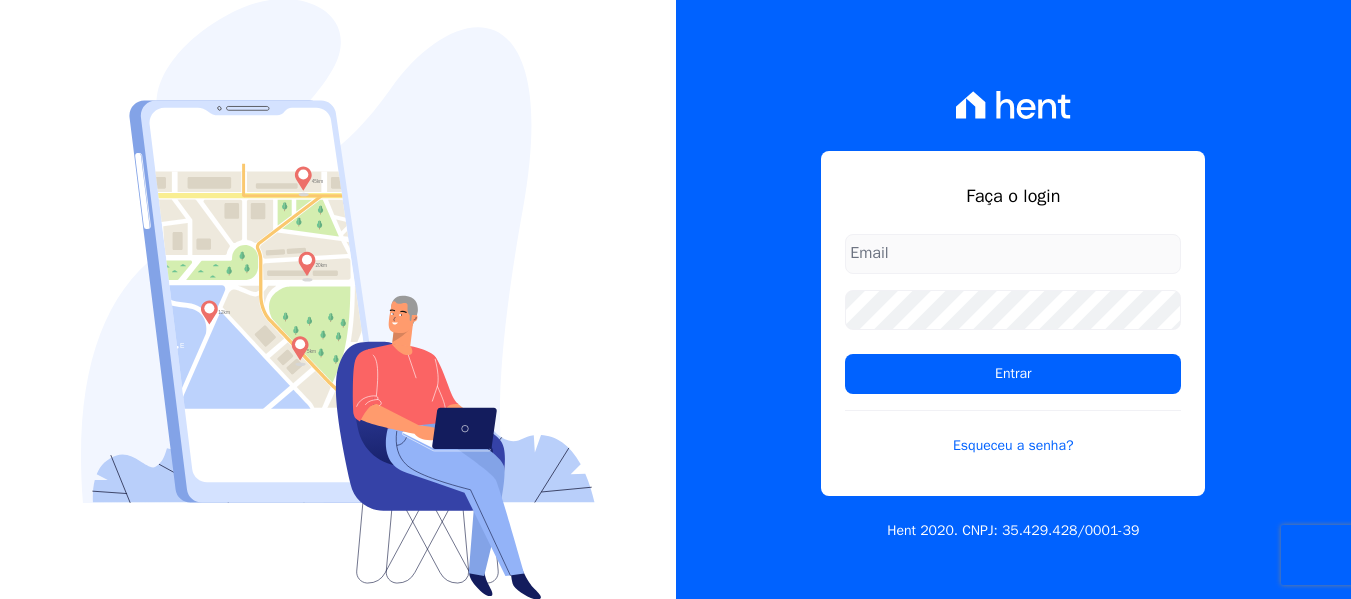 type on "contact@example.com" 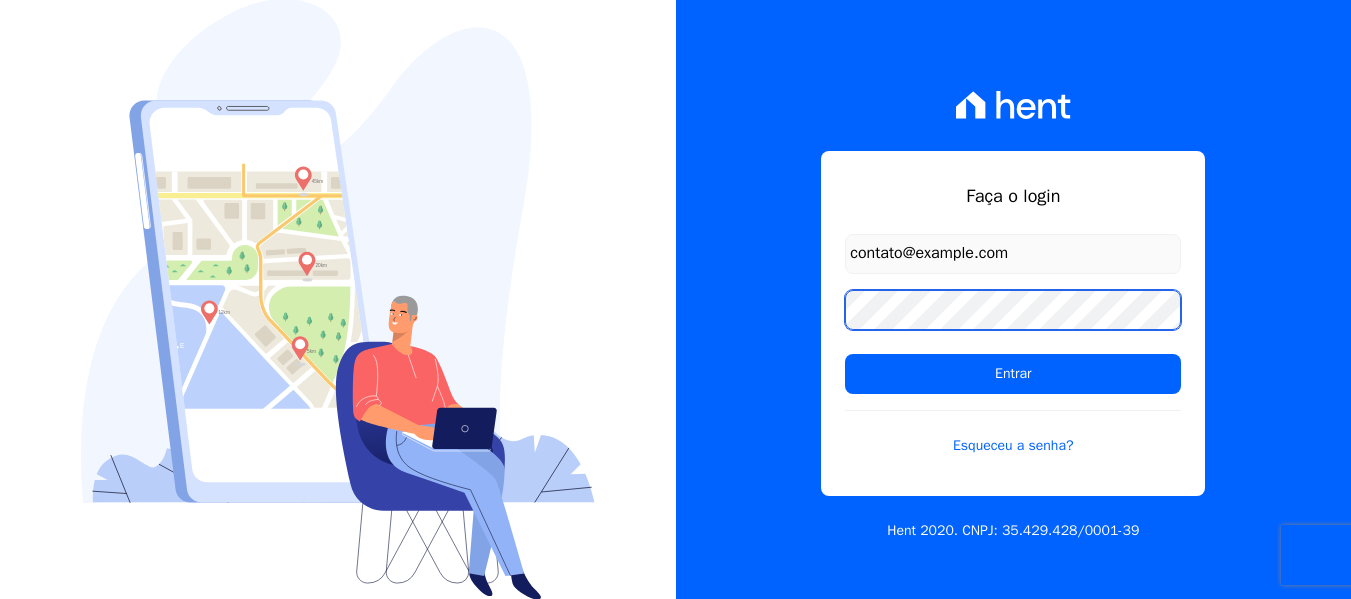click on "Faça o login
contato@condominioalexandria.com.br
Entrar
Esqueceu a senha?
Hent 2020. CNPJ: 35.429.428/0001-39" at bounding box center (1014, 299) 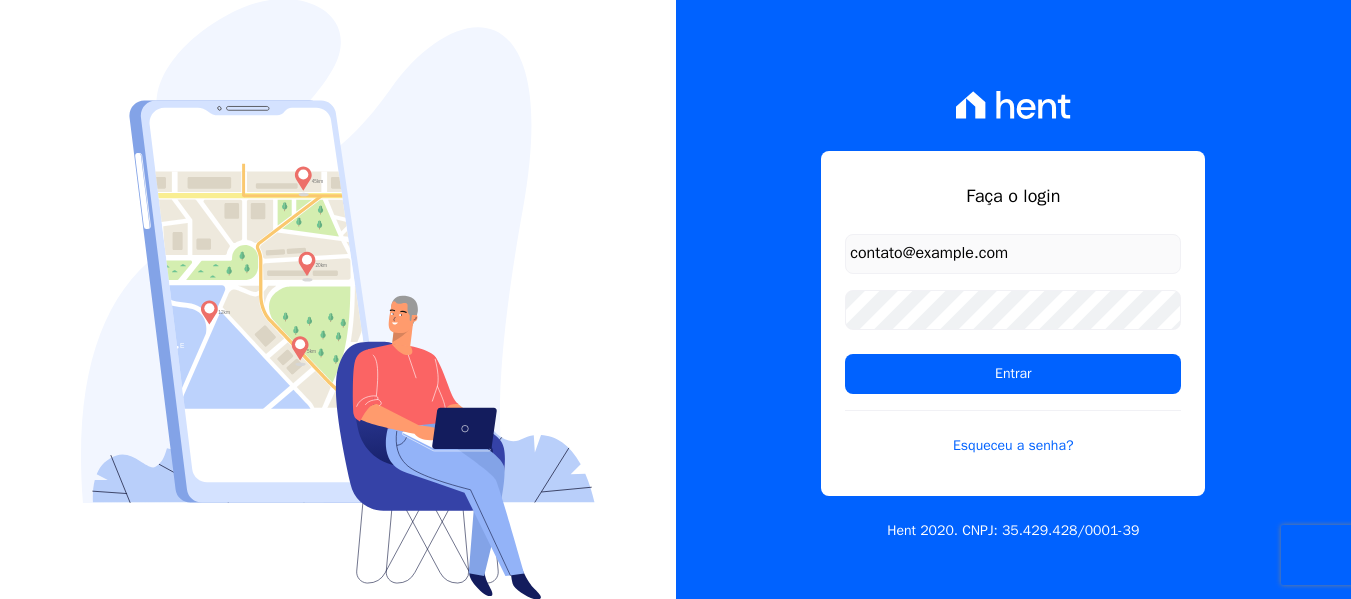 drag, startPoint x: 1233, startPoint y: 93, endPoint x: 1215, endPoint y: 173, distance: 82 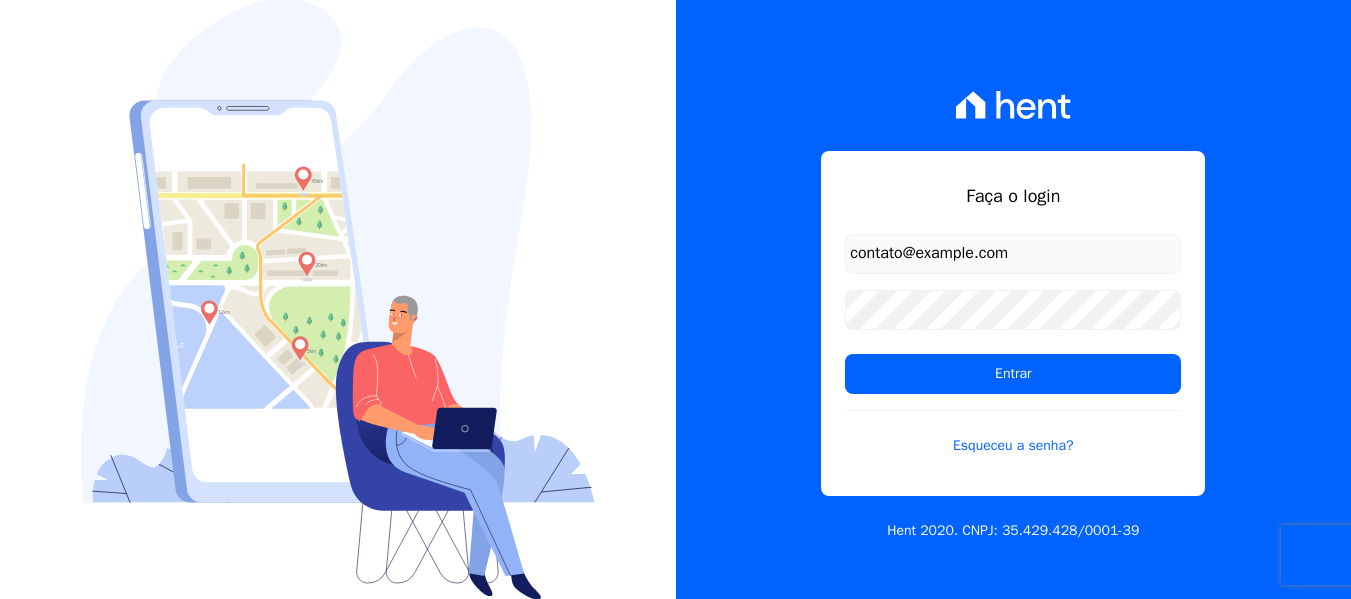 click on "Faça o login
contato@condominioalexandria.com.br
Entrar
Esqueceu a senha?
Hent 2020. CNPJ: 35.429.428/0001-39" at bounding box center [1014, 299] 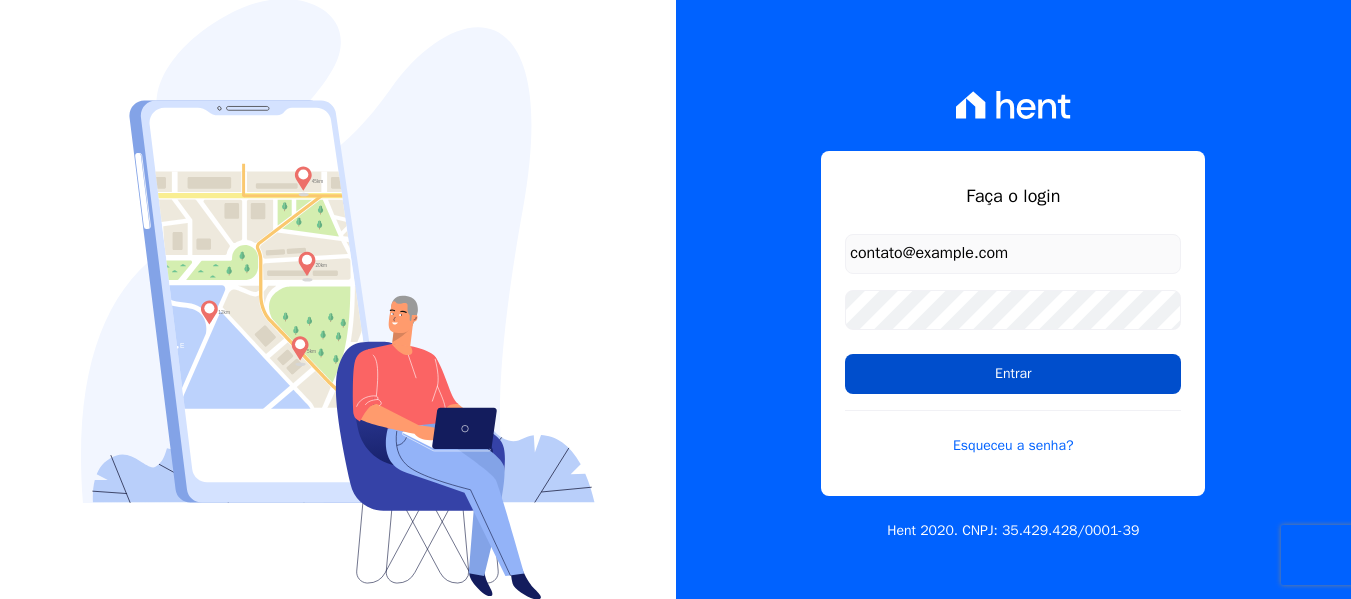 click on "Entrar" at bounding box center [1013, 374] 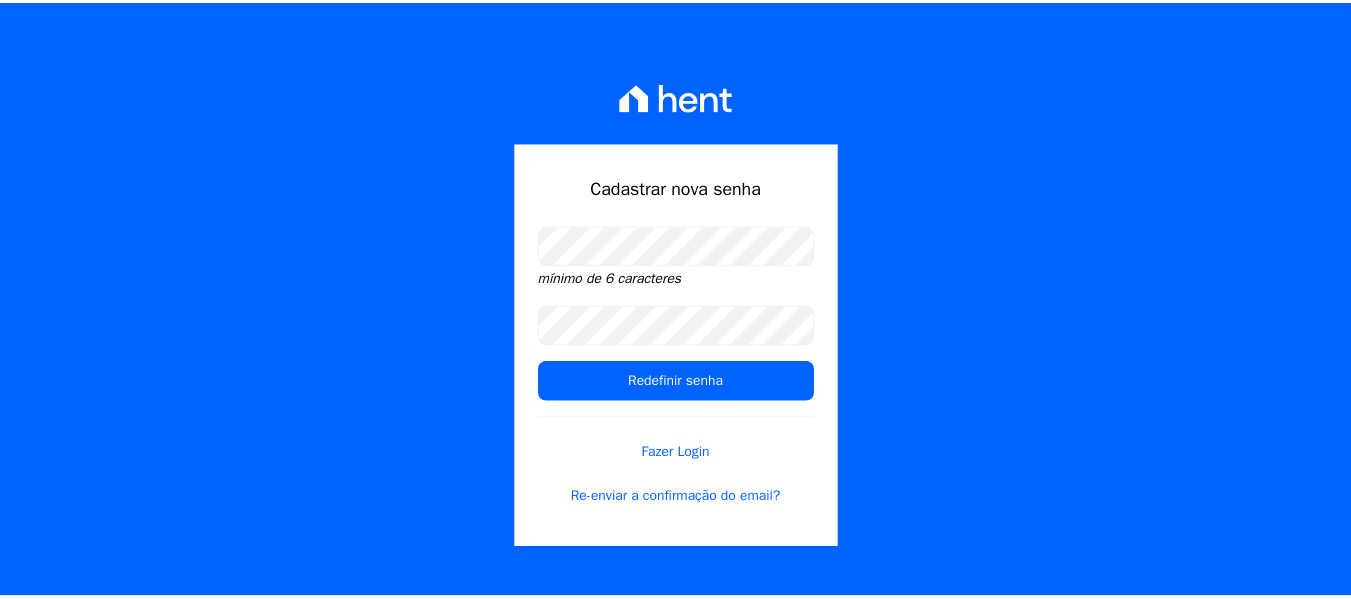 scroll, scrollTop: 0, scrollLeft: 0, axis: both 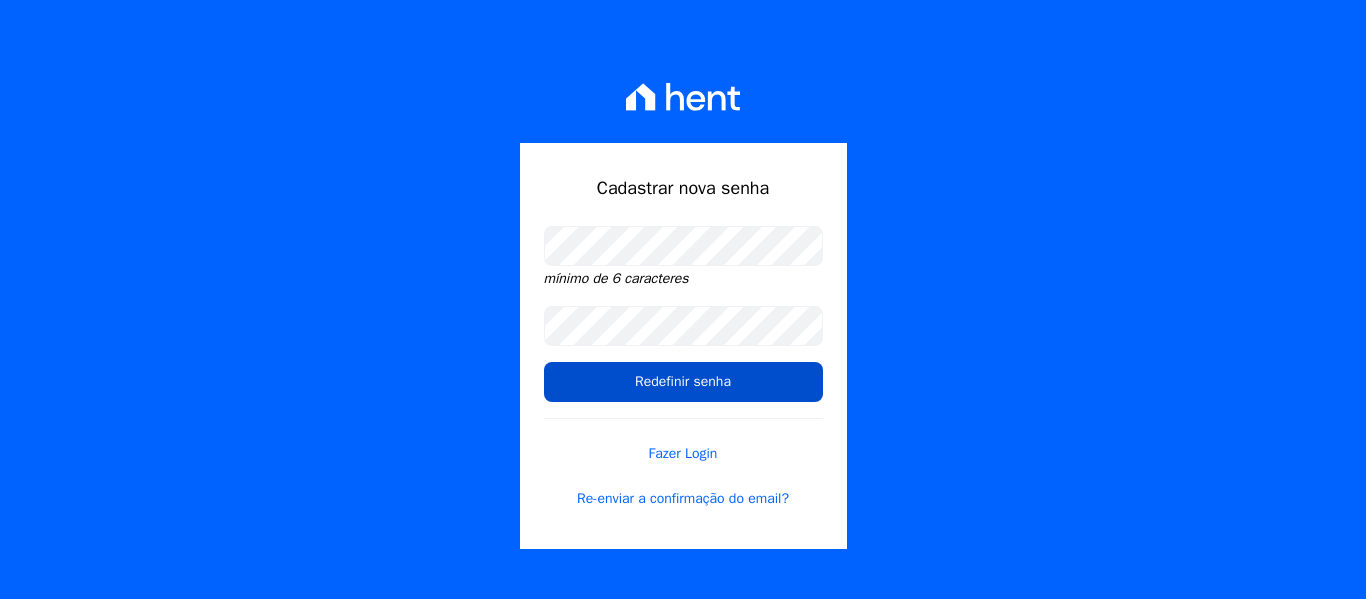 click on "Redefinir senha" at bounding box center [683, 382] 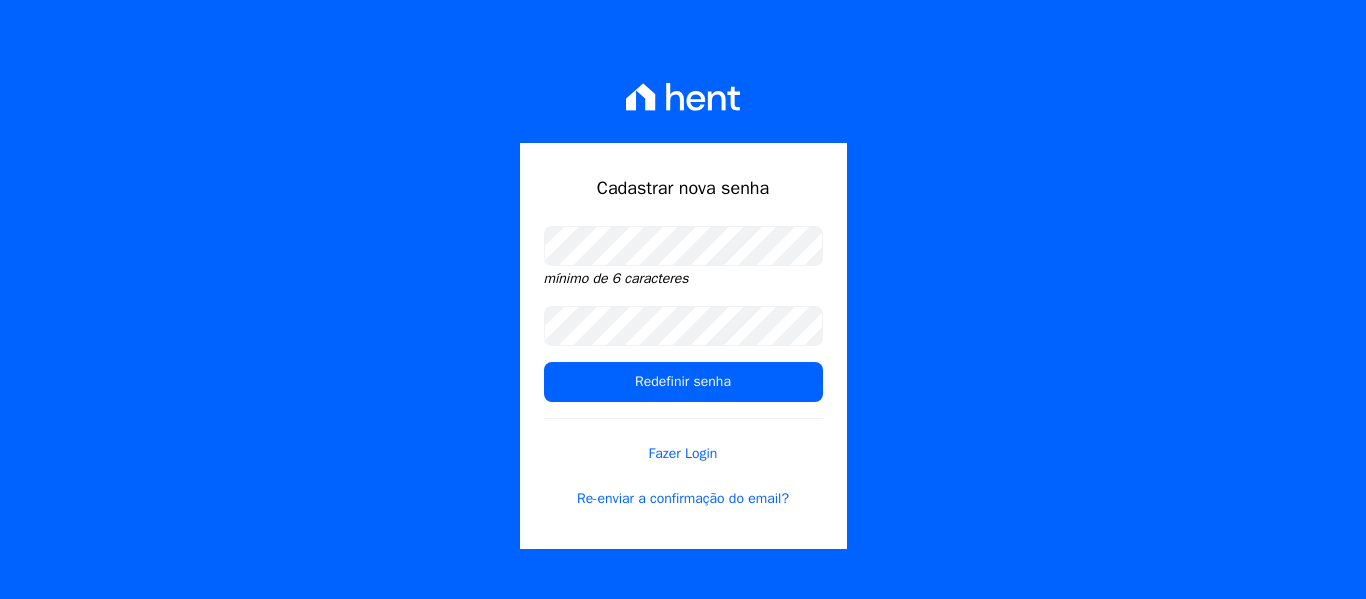 click on "Redefinir senha" at bounding box center (683, 382) 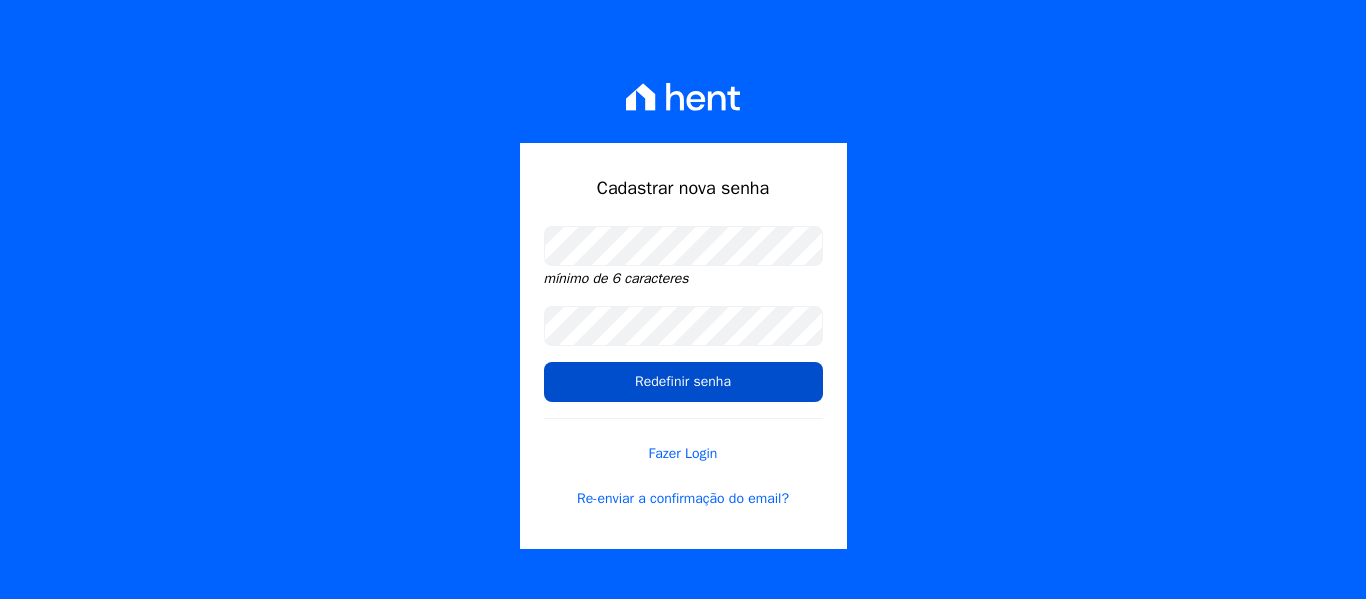 click on "Redefinir senha" at bounding box center (683, 382) 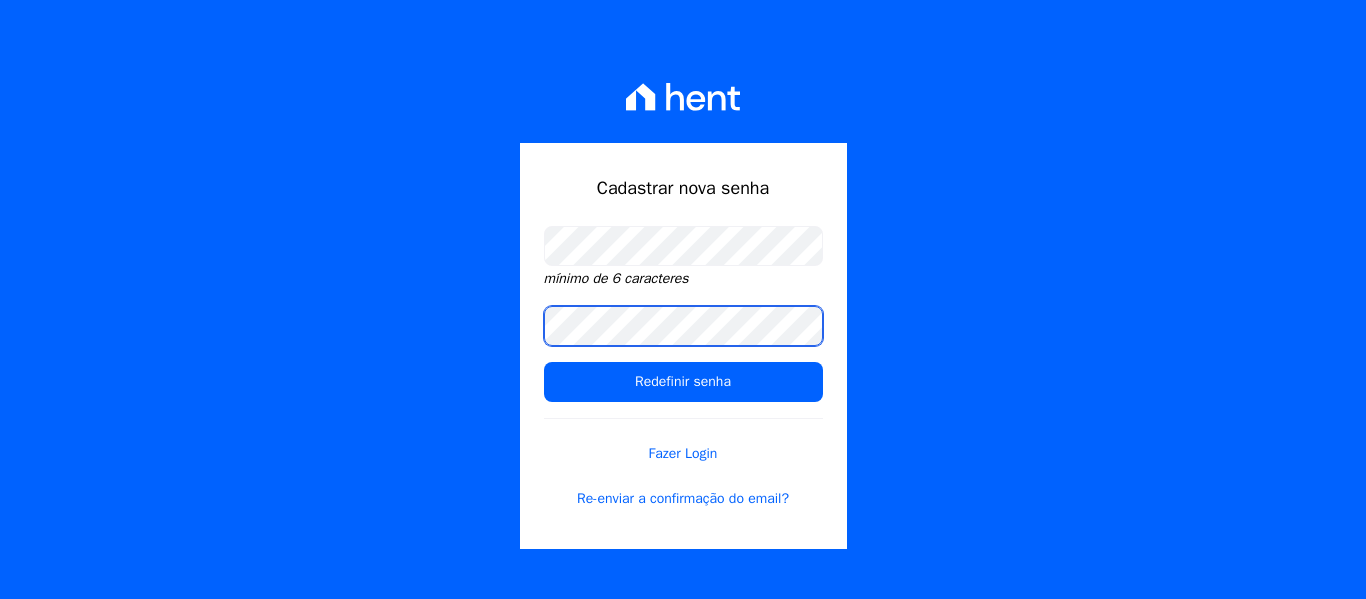 click on "Cadastrar nova senha
mínimo de 6 caracteres
Redefinir senha
Fazer Login
Re-enviar a confirmação do email?" at bounding box center (683, 299) 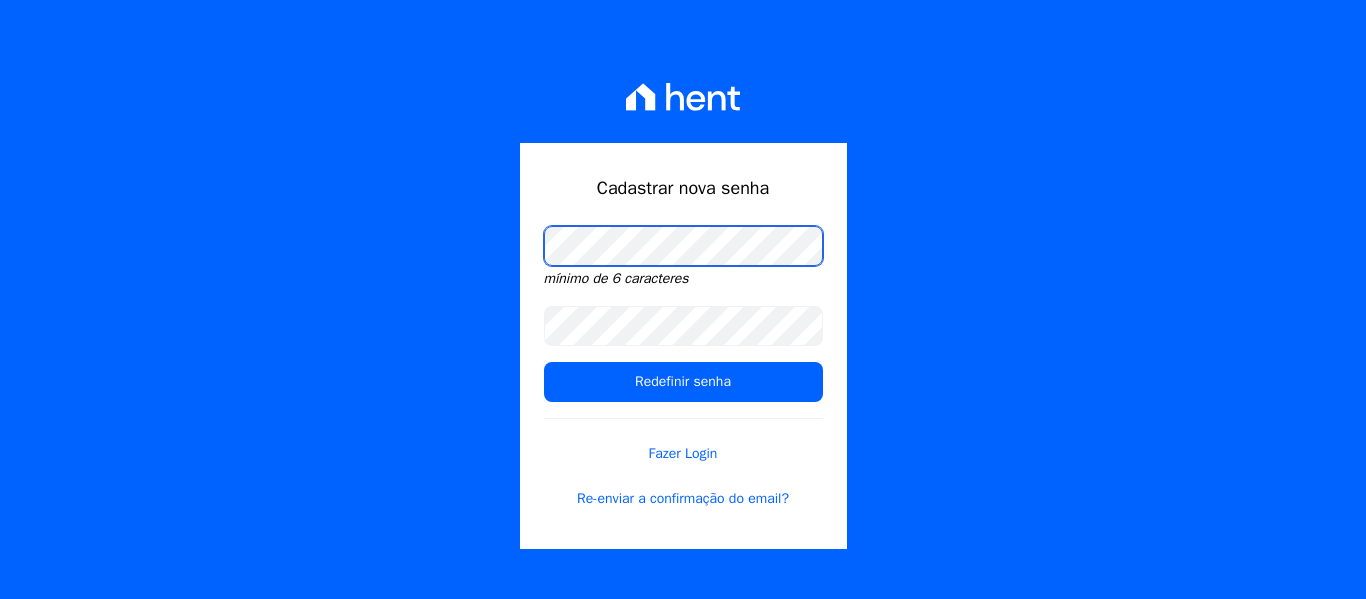 click on "Cadastrar nova senha
mínimo de 6 caracteres
Redefinir senha
Fazer Login
Re-enviar a confirmação do email?" at bounding box center [683, 299] 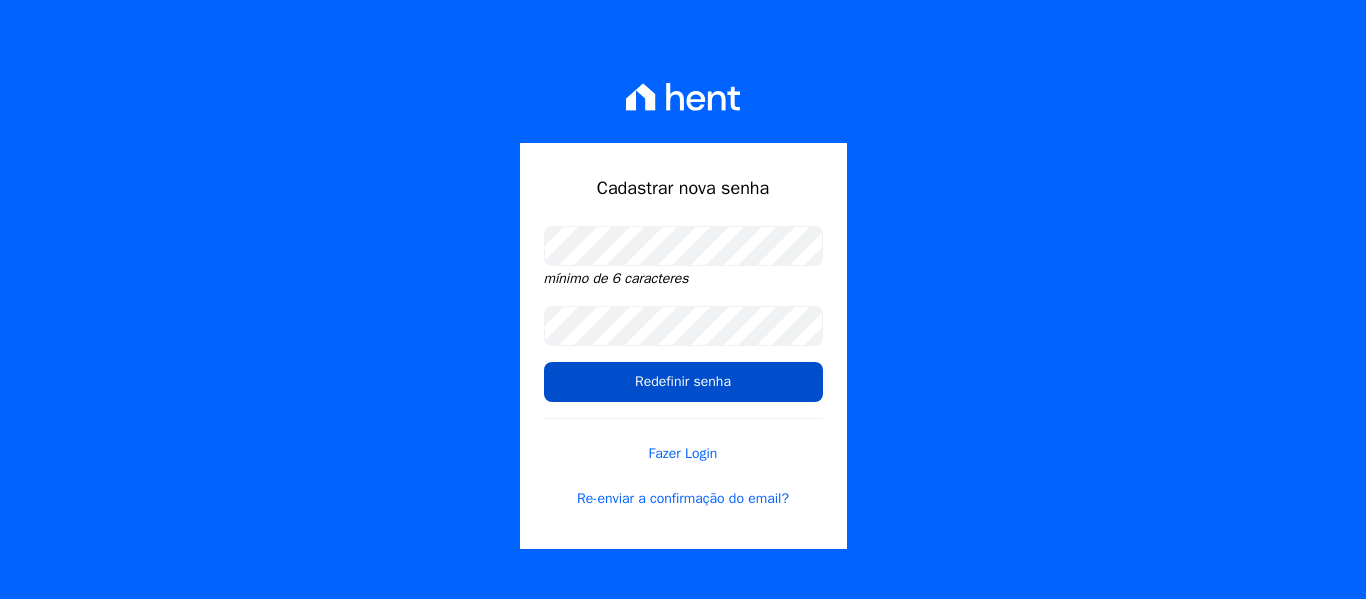 click on "Redefinir senha" at bounding box center (683, 382) 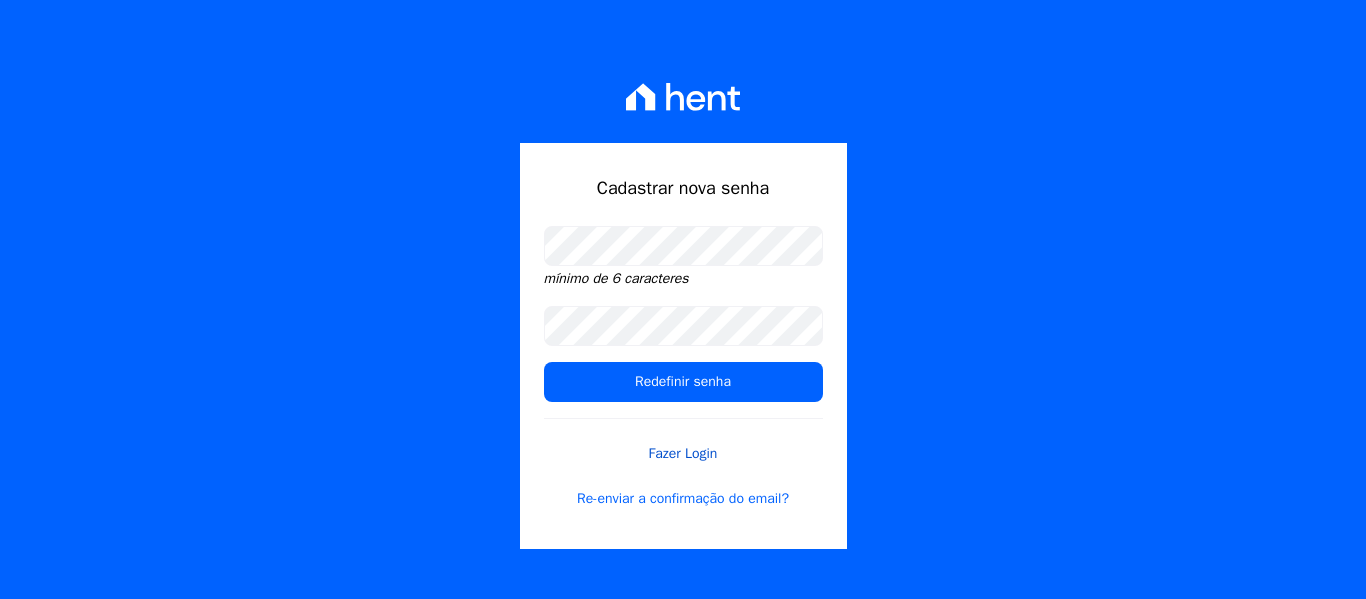 click on "Fazer Login" at bounding box center (683, 441) 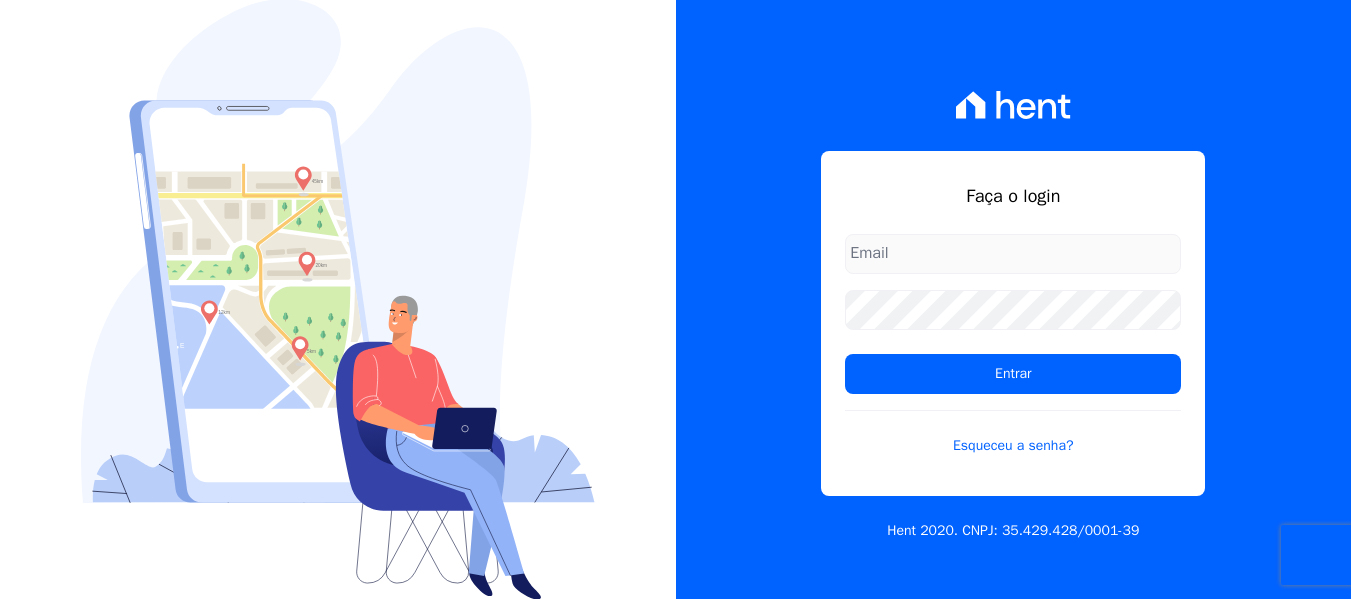 type on "contact@example.com" 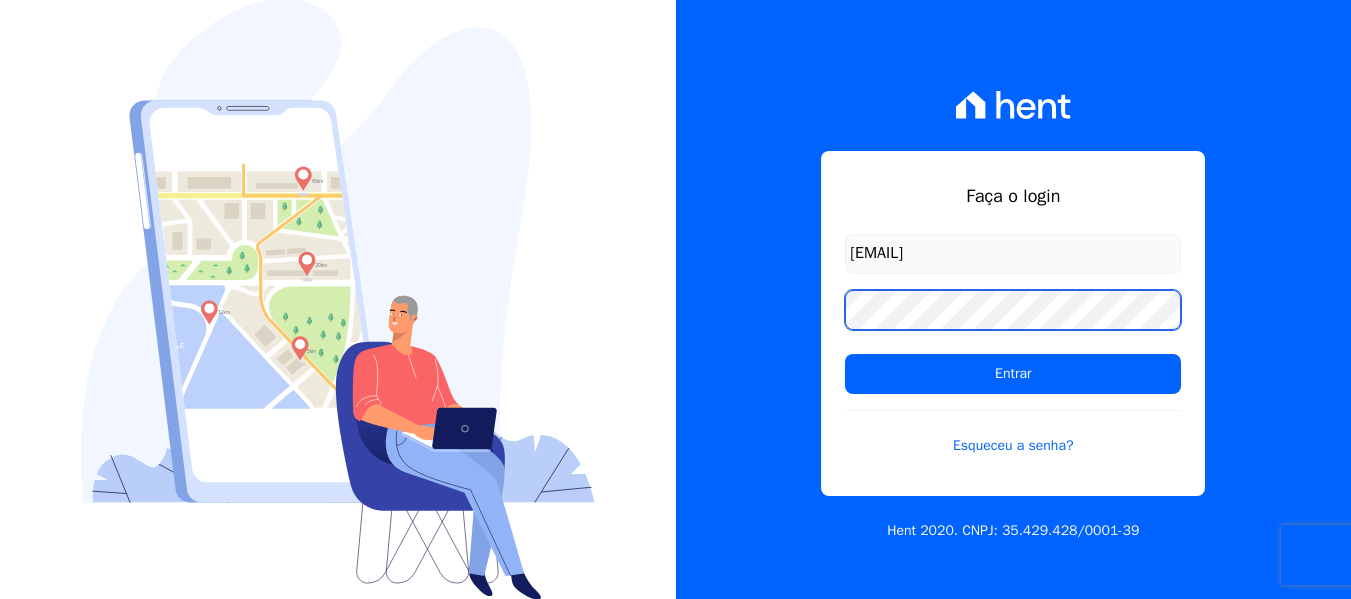 click on "Faça o login
contato@condominioalexandria.com.br
Entrar
Esqueceu a senha?
Hent 2020. CNPJ: 35.429.428/0001-39" at bounding box center [675, 299] 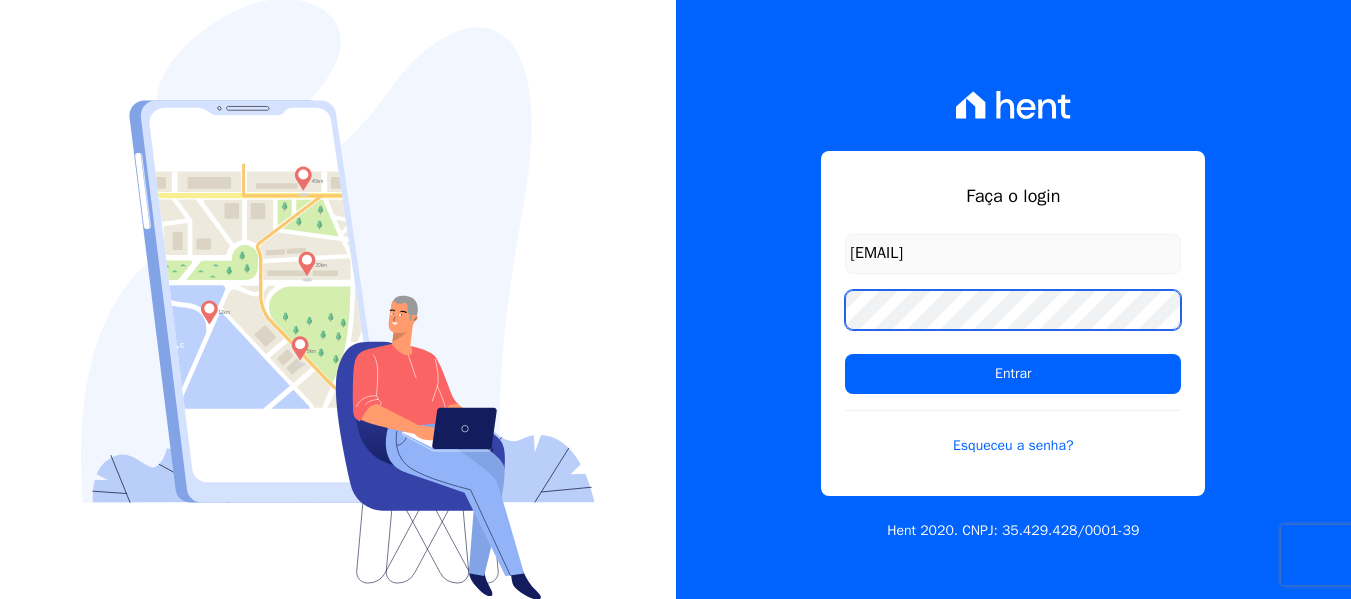 click on "Entrar" at bounding box center [1013, 374] 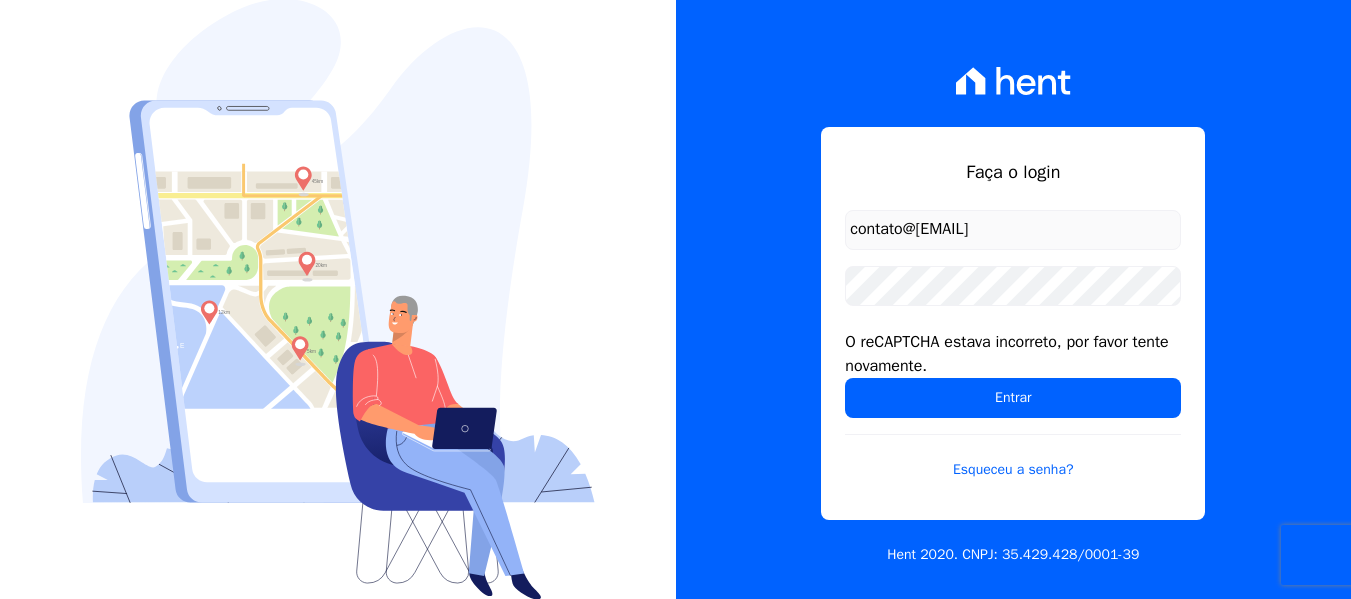 scroll, scrollTop: 0, scrollLeft: 0, axis: both 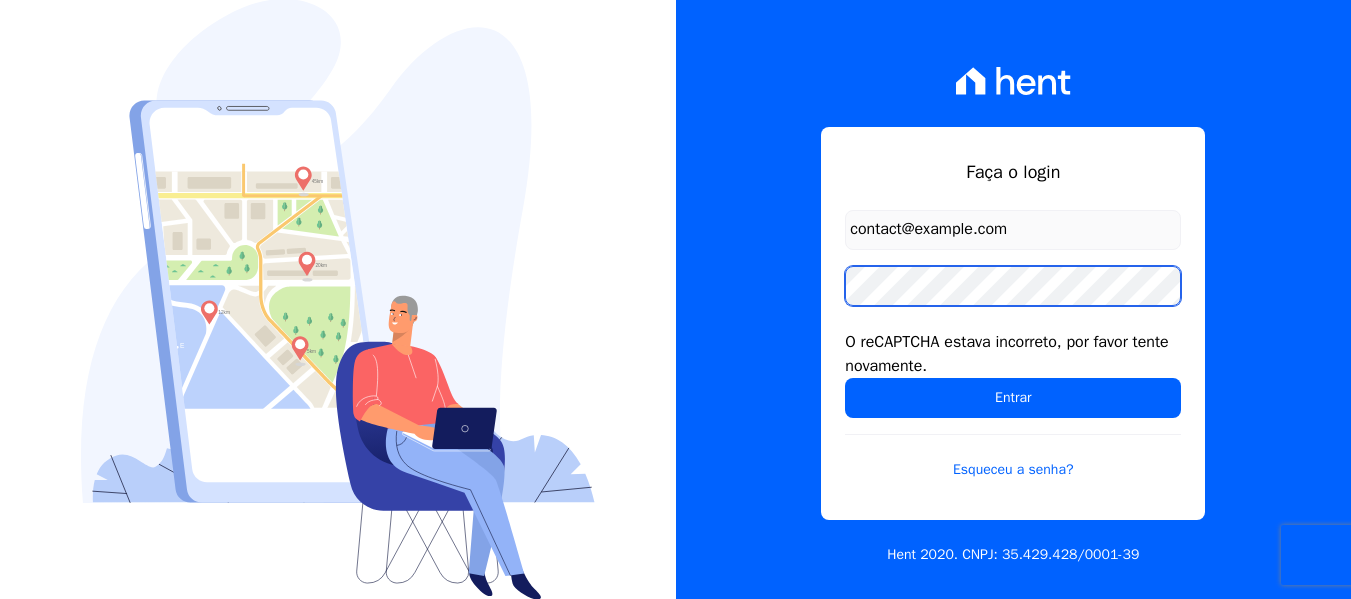 click on "Faça o login
contact@example.com
O reCAPTCHA estava incorreto, por favor tente novamente.
Entrar
Esqueceu a senha?
Hent 2020. CNPJ: 35.429.428/0001-39" at bounding box center [675, 299] 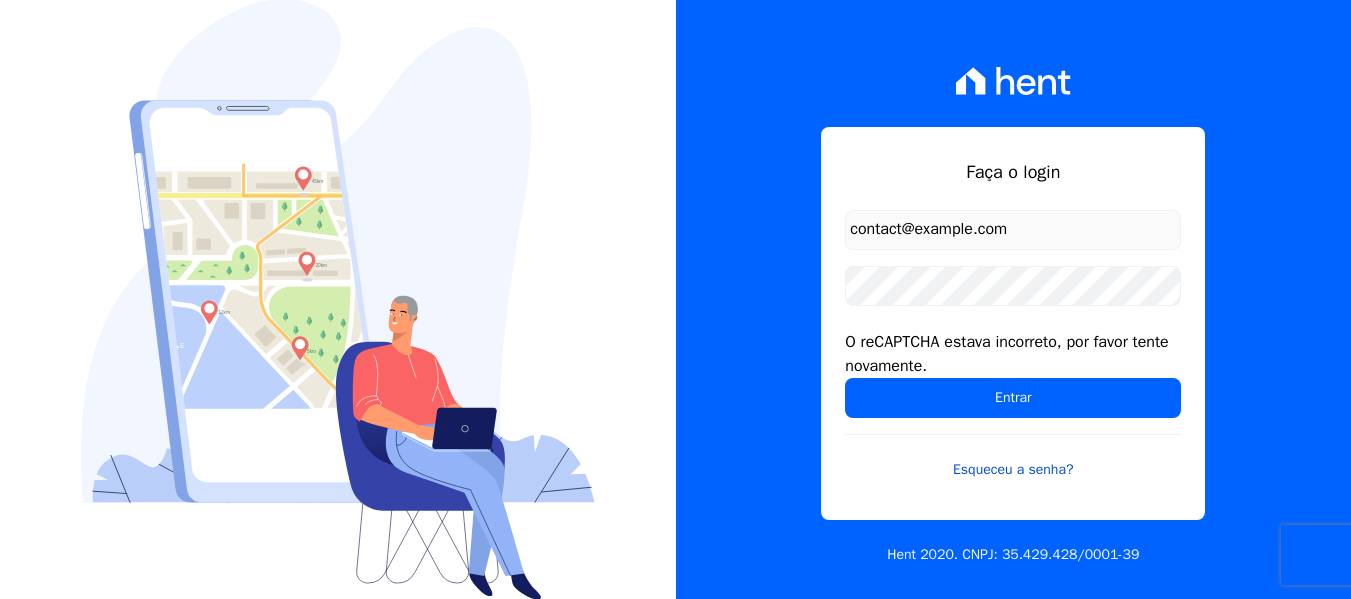 click on "Esqueceu a senha?" at bounding box center [1013, 457] 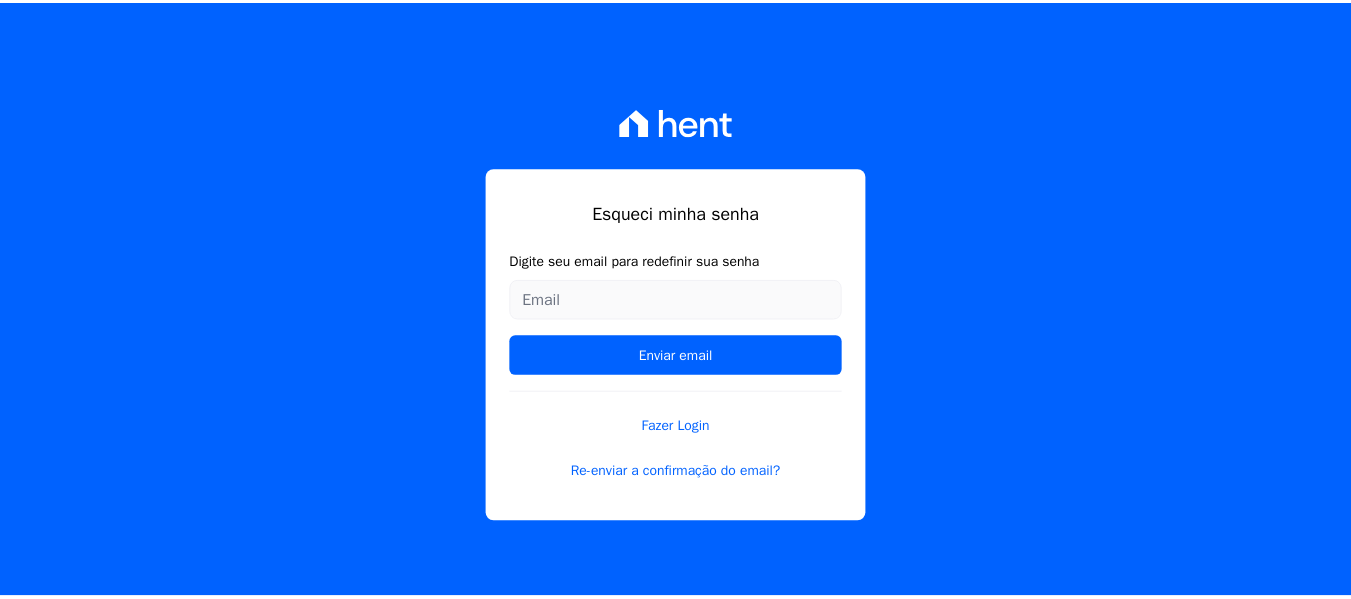 scroll, scrollTop: 0, scrollLeft: 0, axis: both 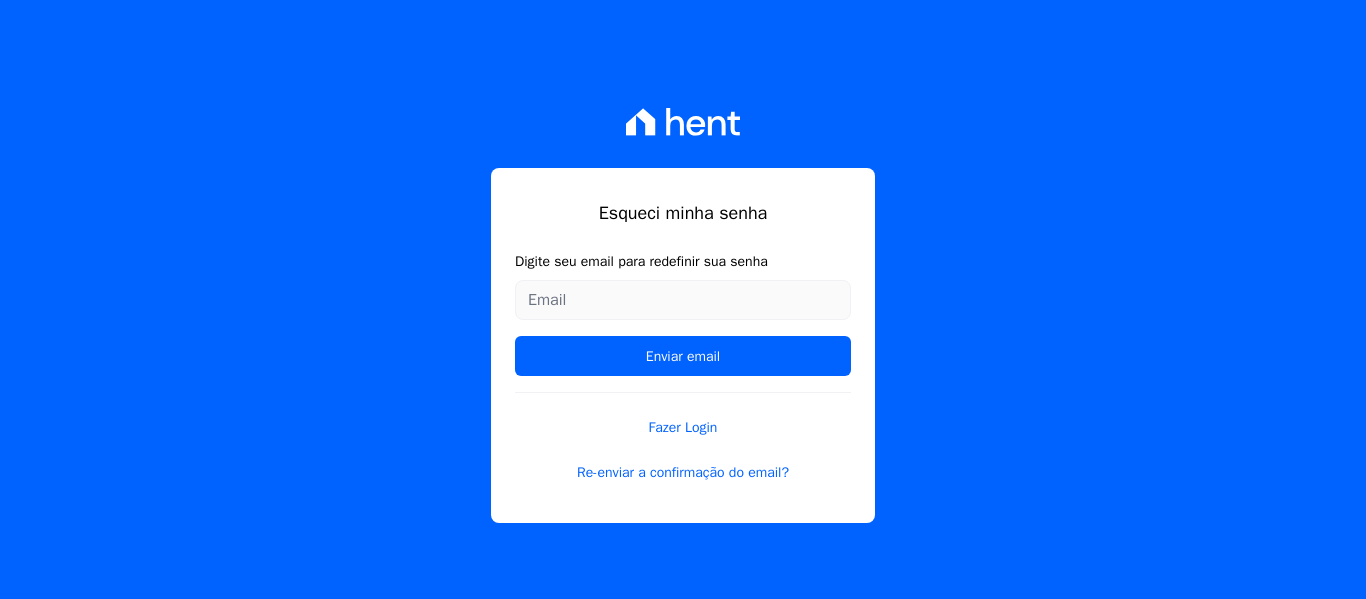 type on "contato@[EMAIL]" 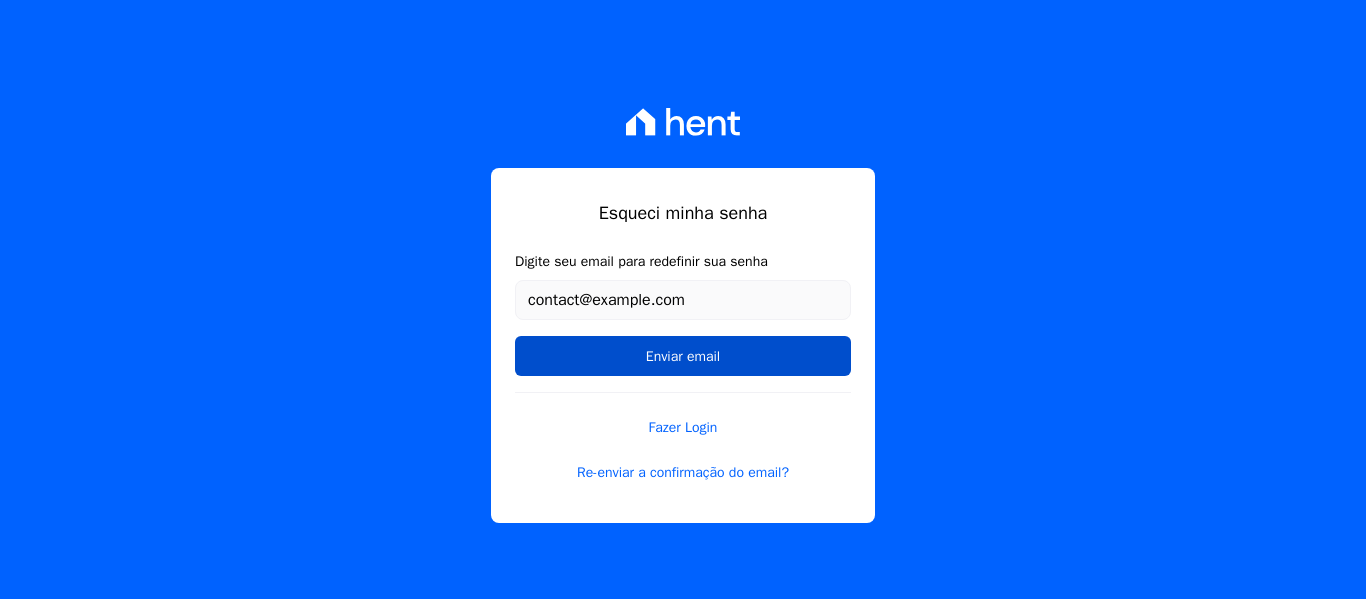 click on "Enviar email" at bounding box center [683, 356] 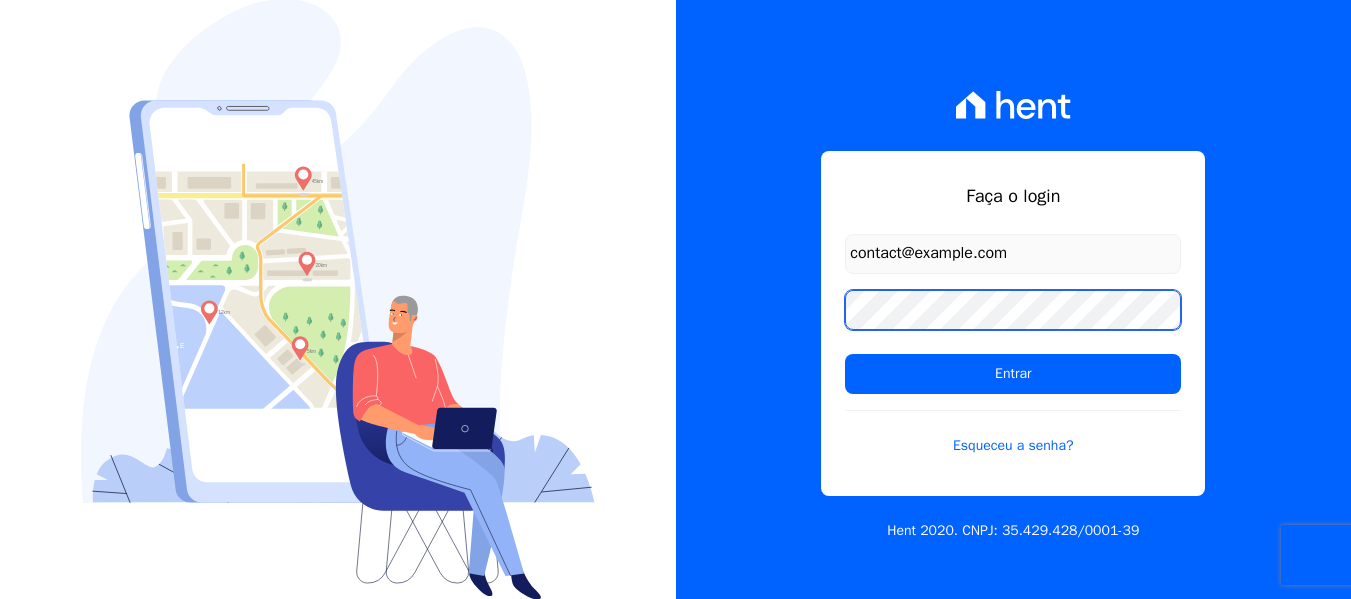 click on "Faça o login
contato@condominioalexandria.com.br
Entrar
Esqueceu a senha?
Hent 2020. CNPJ: 35.429.428/0001-39" at bounding box center [675, 299] 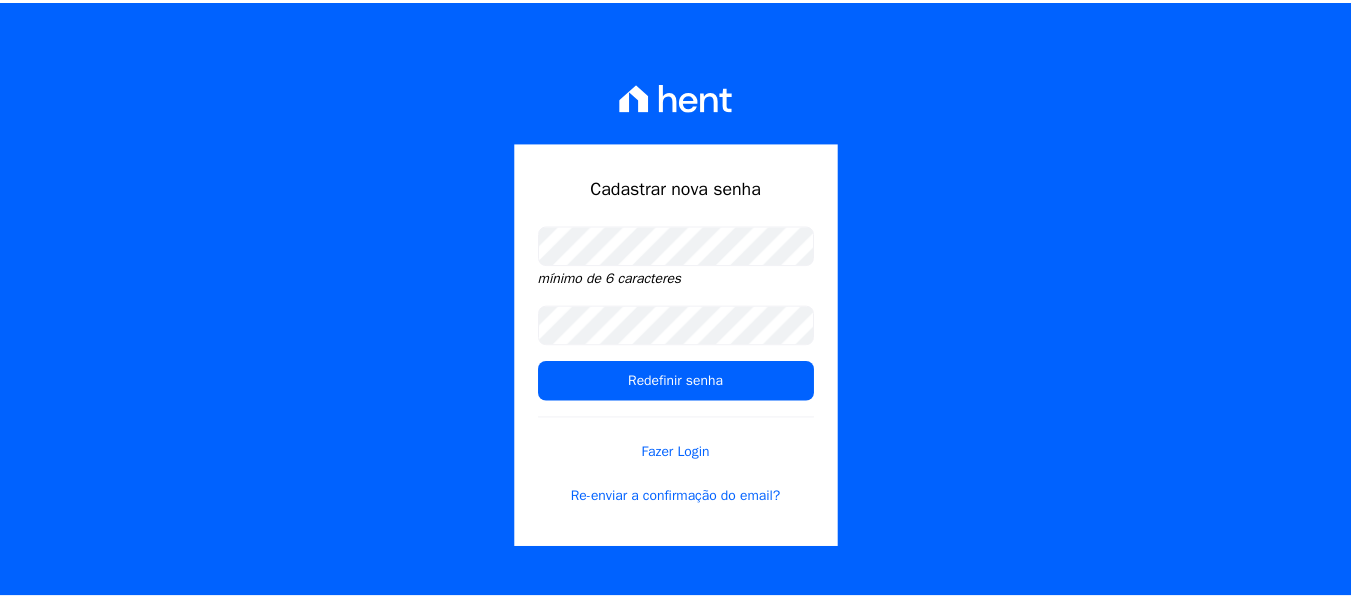 scroll, scrollTop: 0, scrollLeft: 0, axis: both 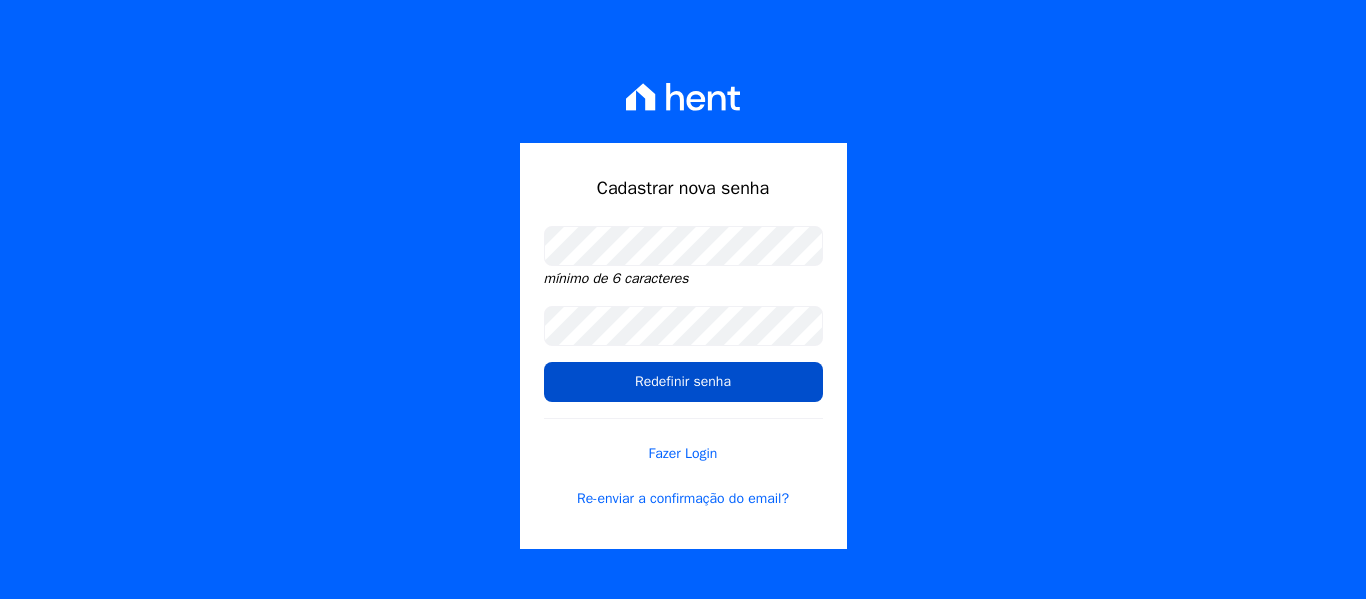 click on "Redefinir senha" at bounding box center [683, 382] 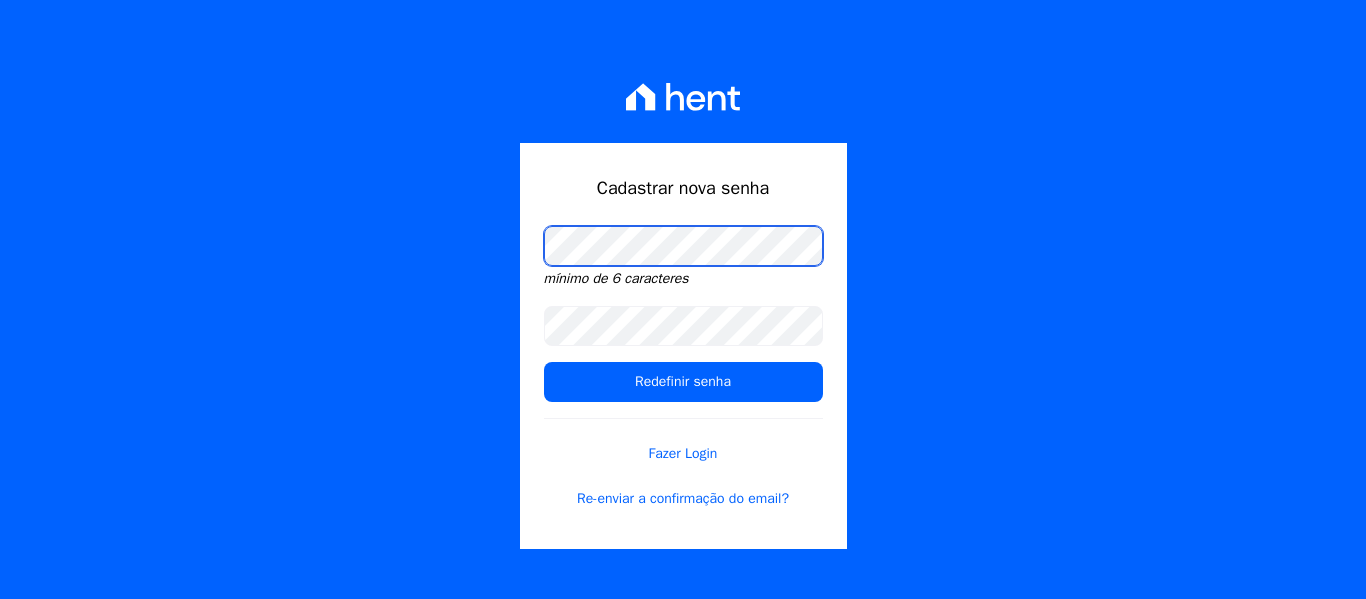 click on "Cadastrar nova senha
mínimo de 6 caracteres
Redefinir senha
Fazer Login
Re-enviar a confirmação do email?" at bounding box center [683, 299] 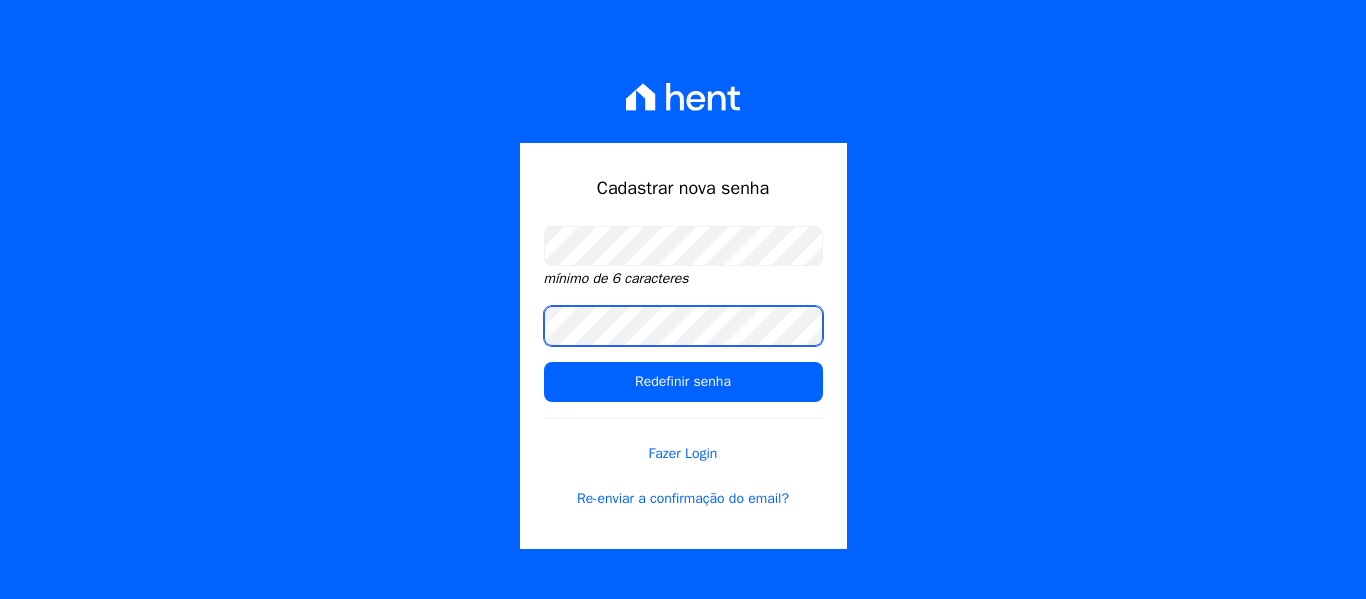 click on "Cadastrar nova senha
mínimo de 6 caracteres
Redefinir senha
Fazer Login
Re-enviar a confirmação do email?" at bounding box center (683, 299) 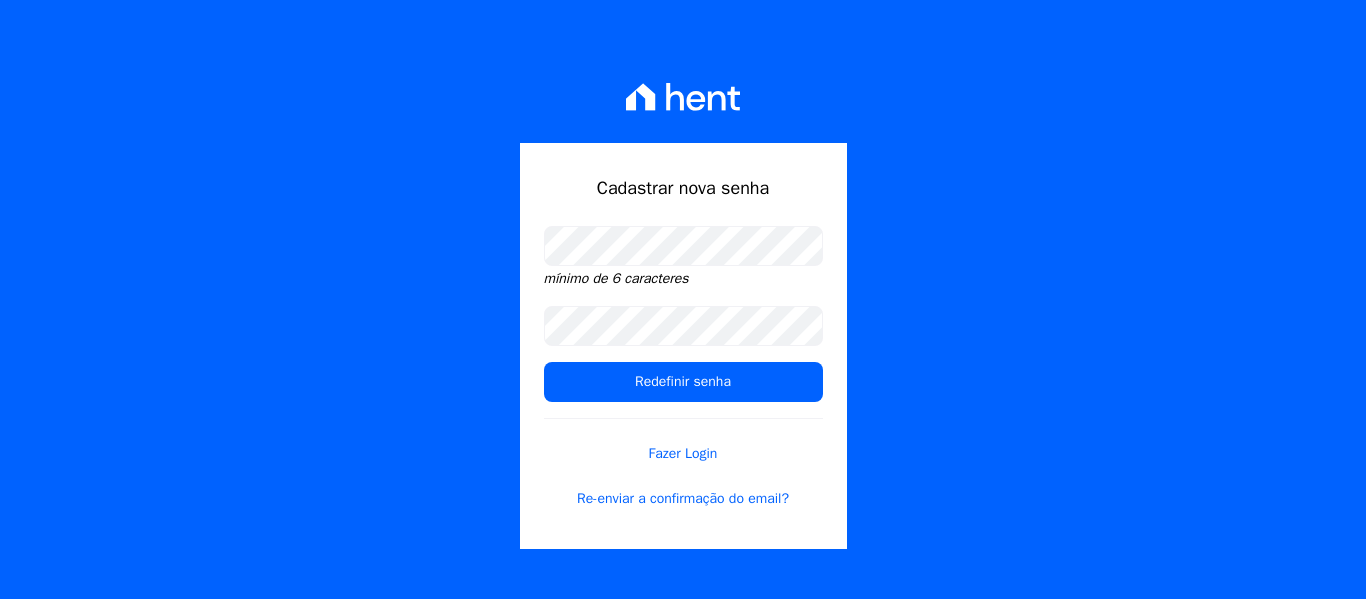 drag, startPoint x: 609, startPoint y: 376, endPoint x: 883, endPoint y: 583, distance: 343.4021 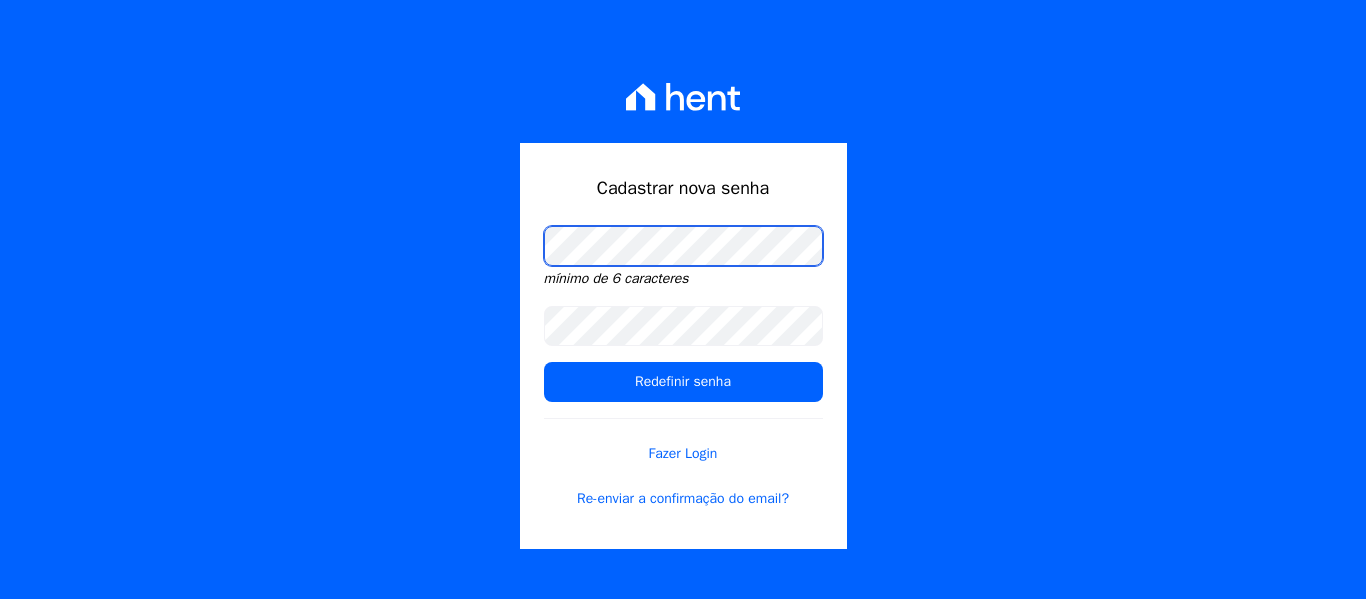 click on "Cadastrar nova senha
mínimo de 6 caracteres
Redefinir senha
Fazer Login
Re-enviar a confirmação do email?" at bounding box center [683, 299] 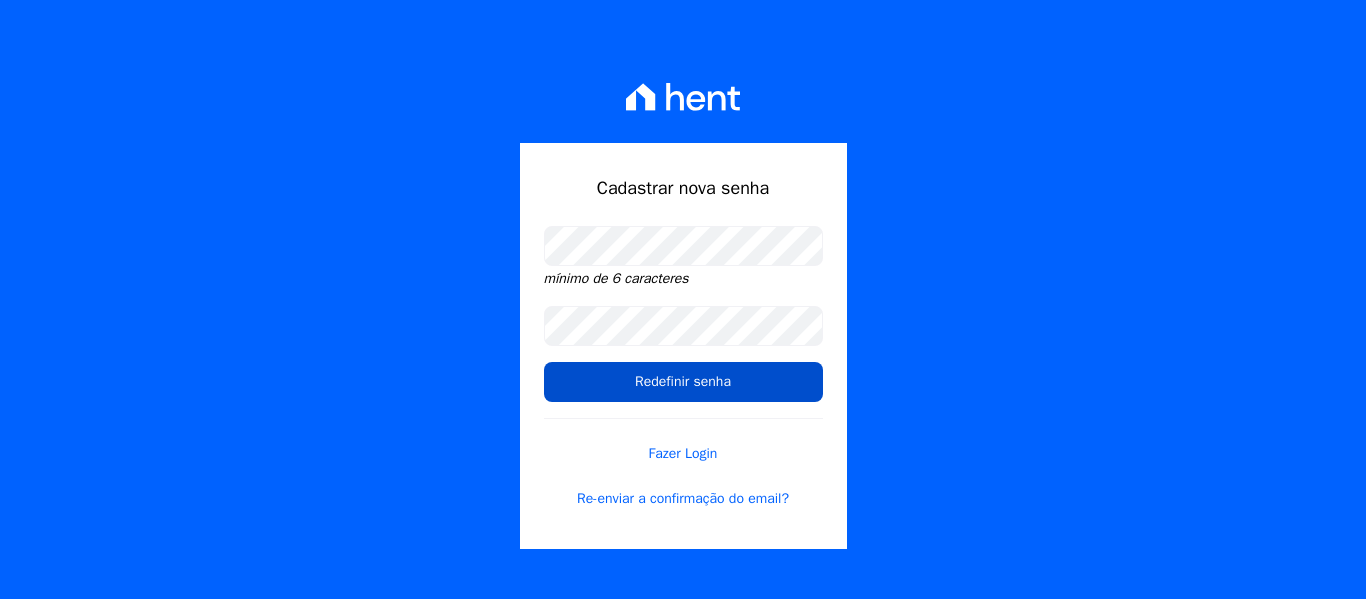 click on "Redefinir senha" at bounding box center (683, 382) 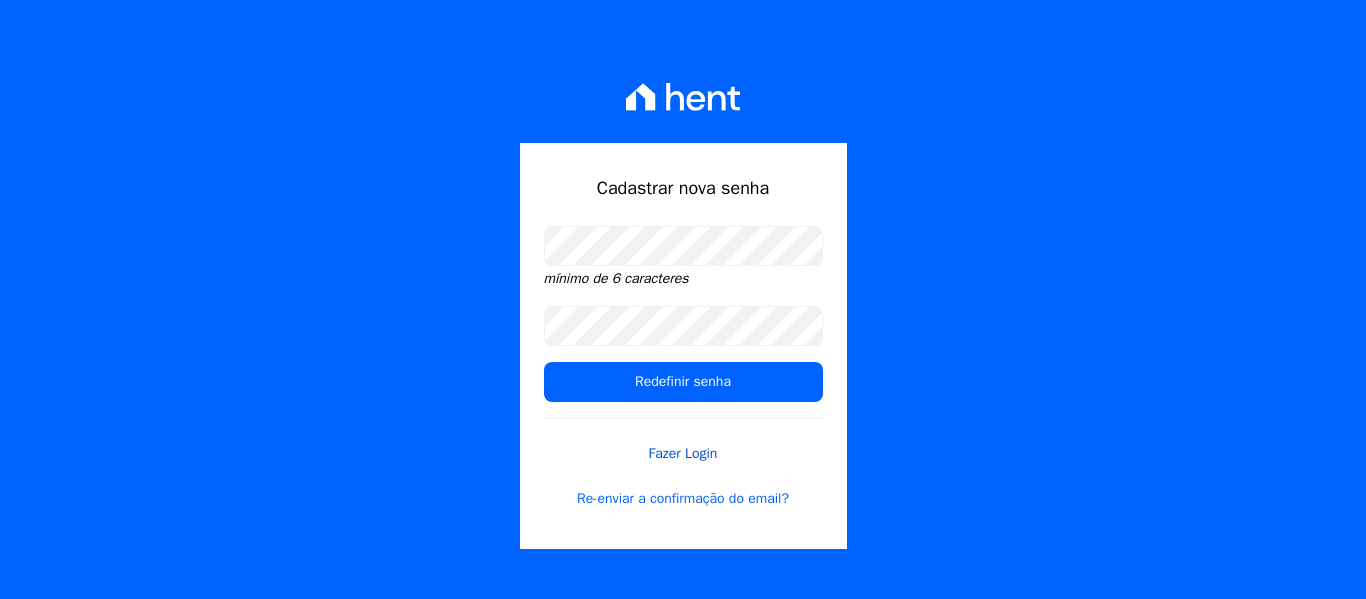 click on "Fazer Login" at bounding box center [683, 441] 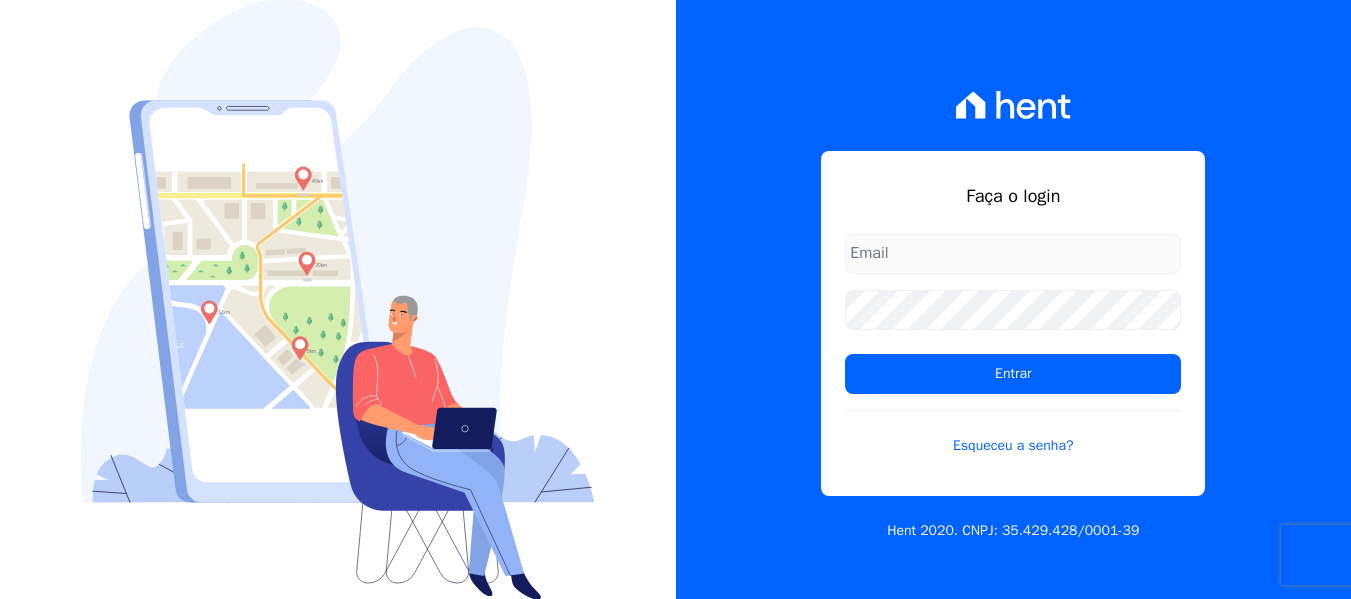 type on "contato@example.com" 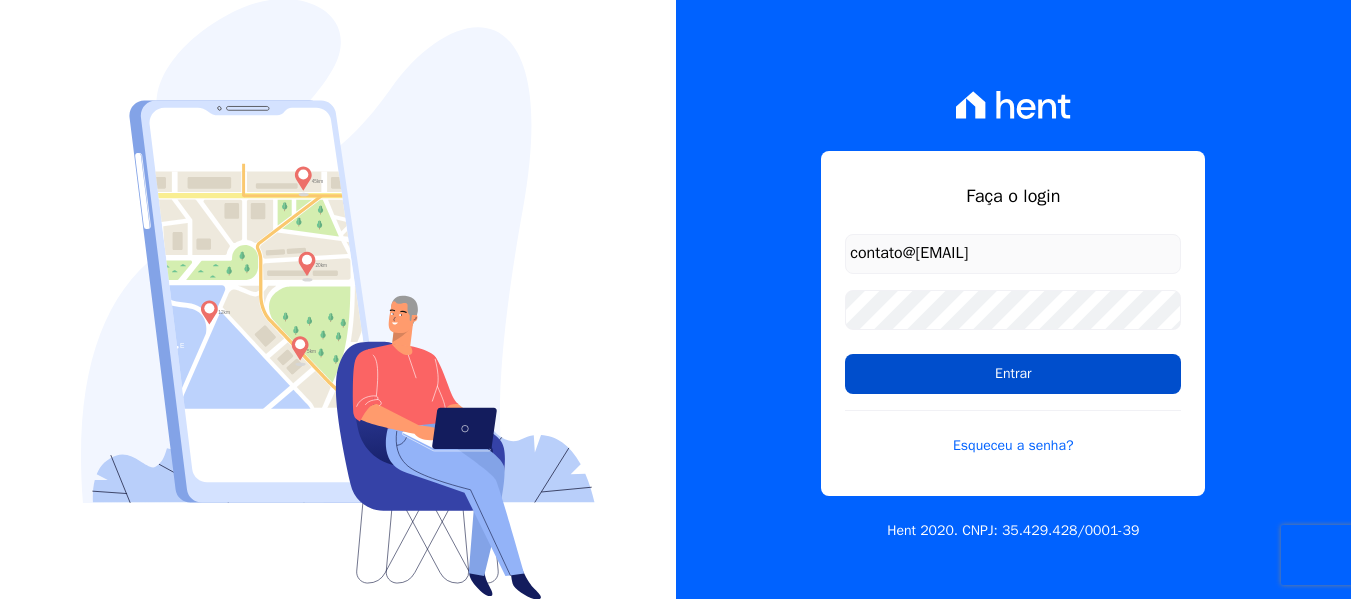 click on "Entrar" at bounding box center [1013, 374] 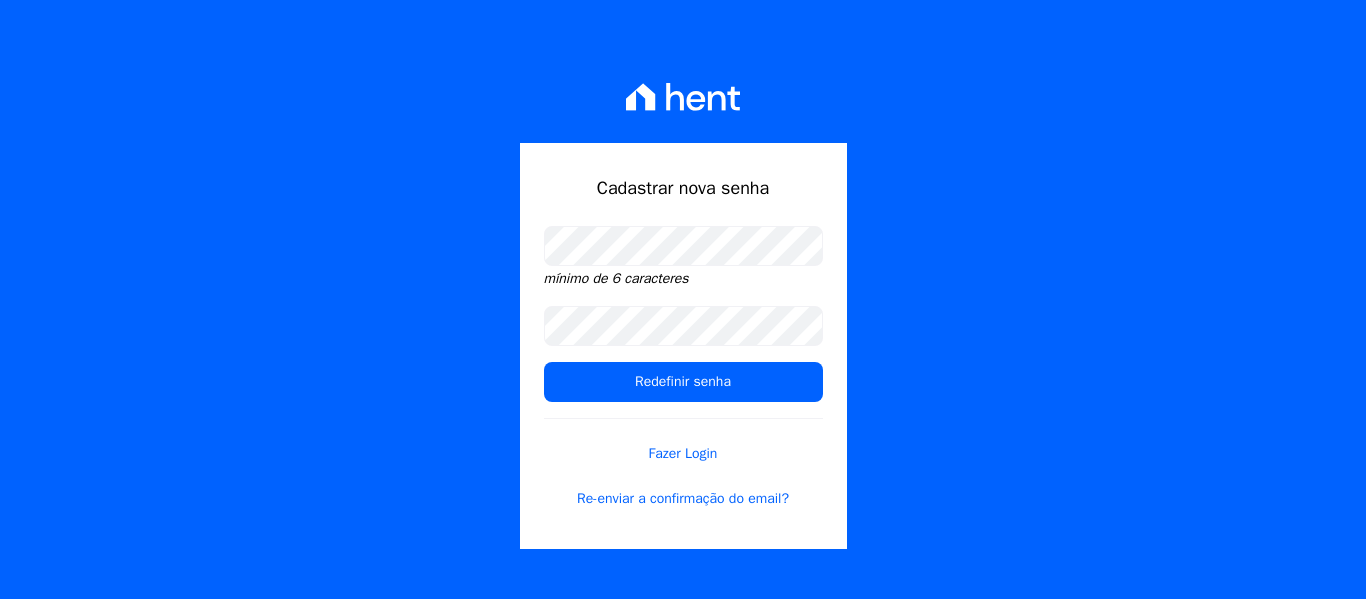 scroll, scrollTop: 0, scrollLeft: 0, axis: both 